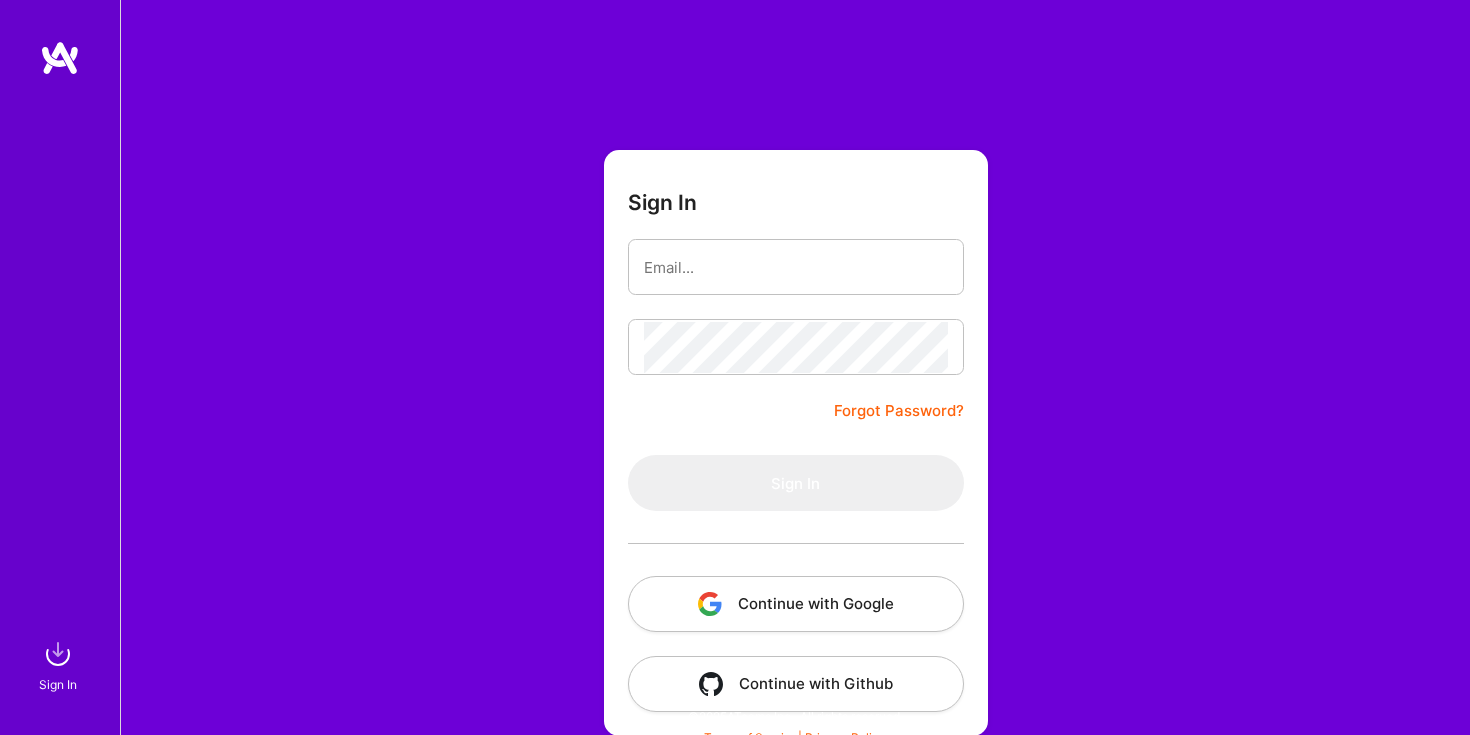 scroll, scrollTop: 0, scrollLeft: 0, axis: both 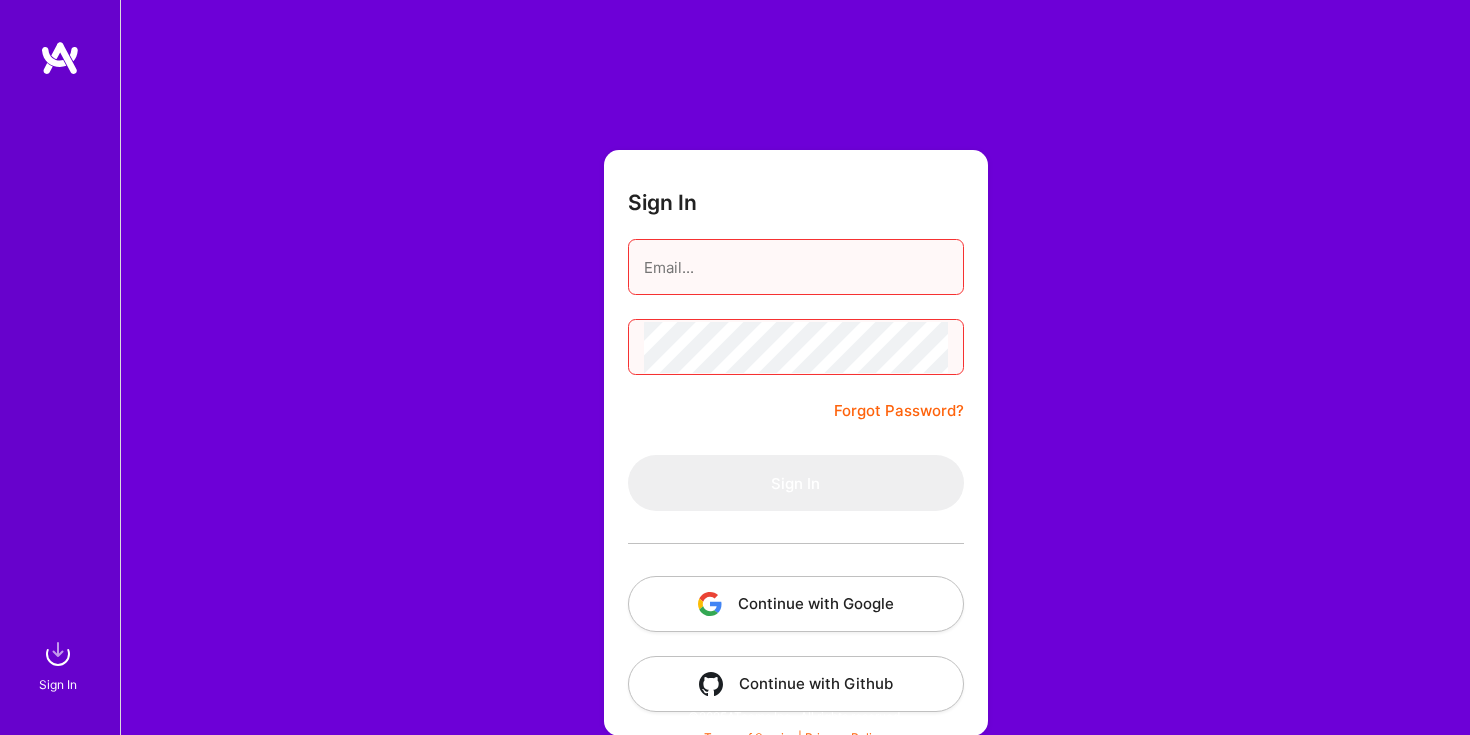 click on "Continue with Google" at bounding box center (796, 604) 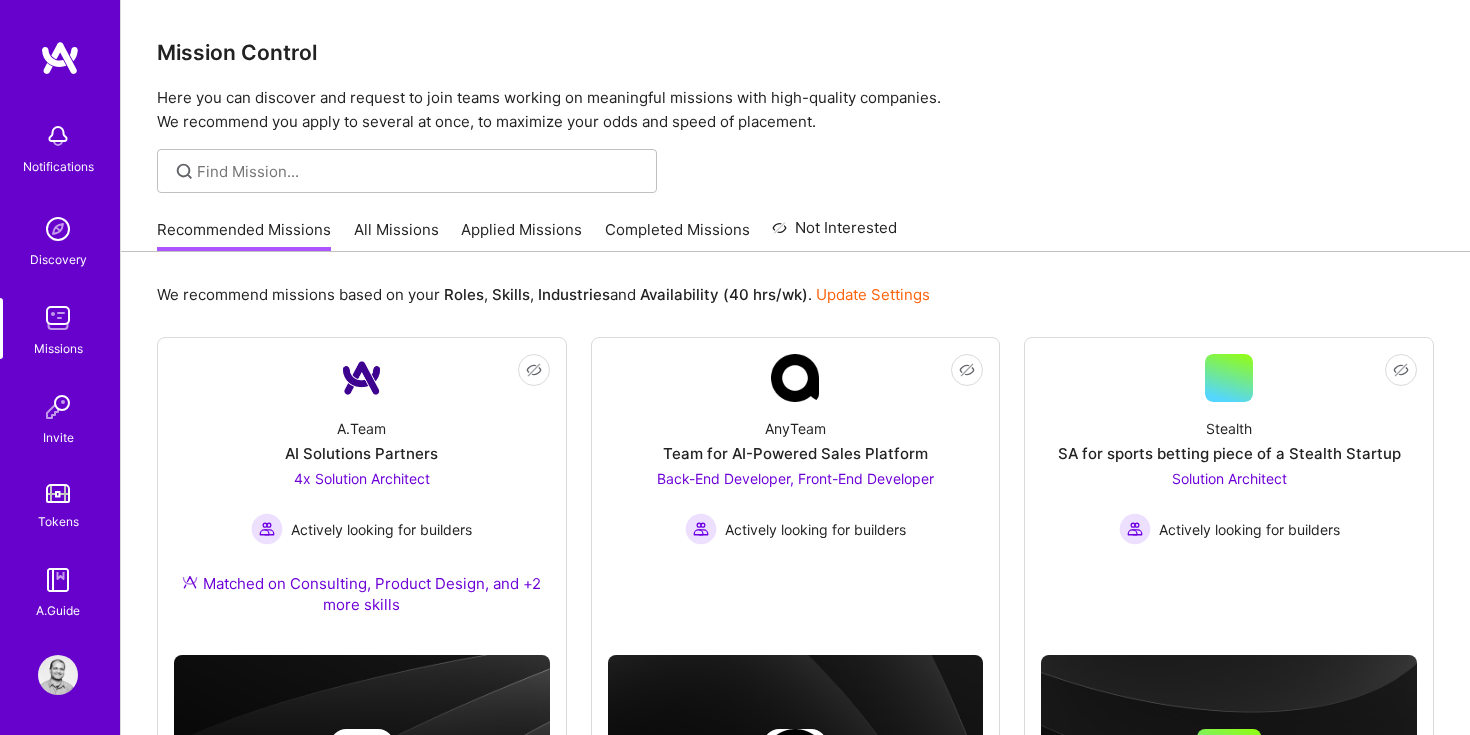 click on "All Missions" at bounding box center [396, 235] 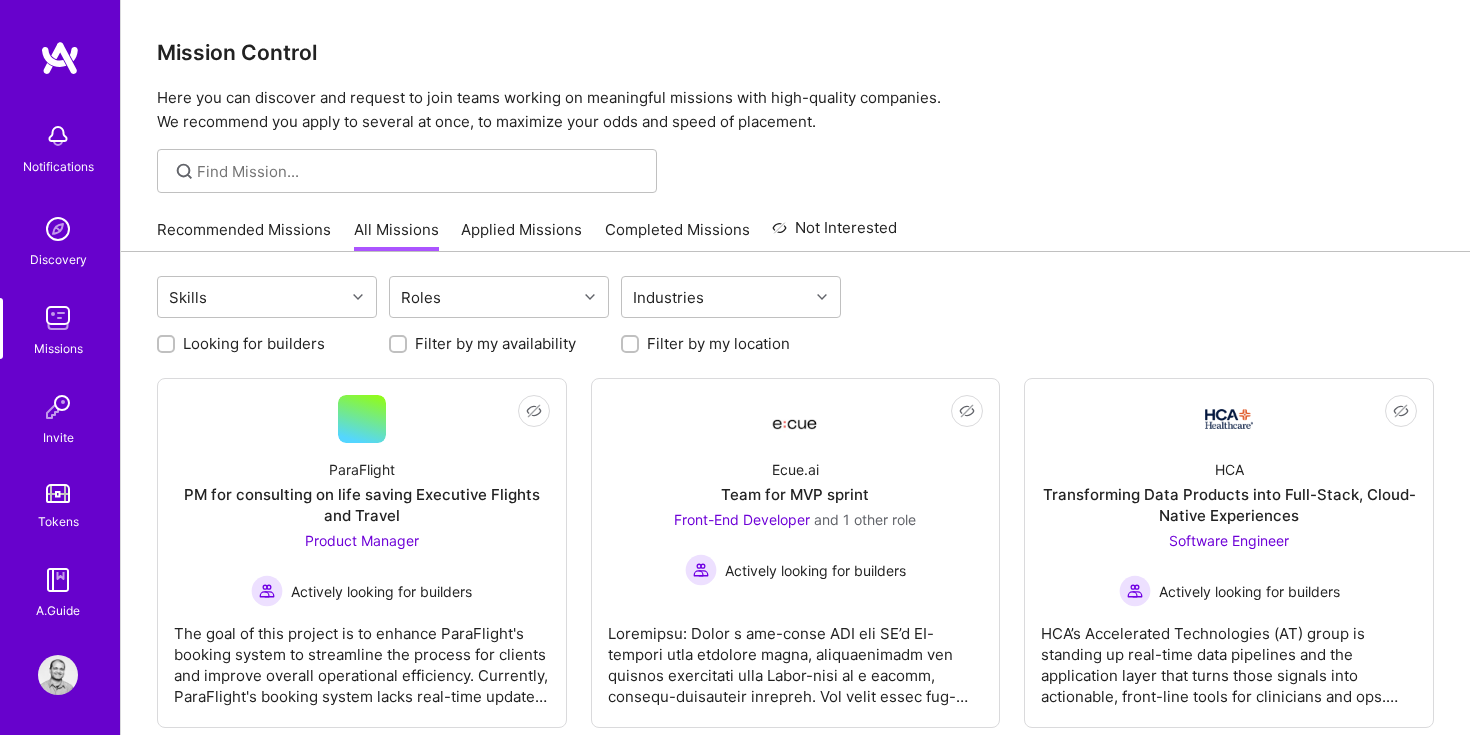 click on "Looking for builders" at bounding box center [168, 345] 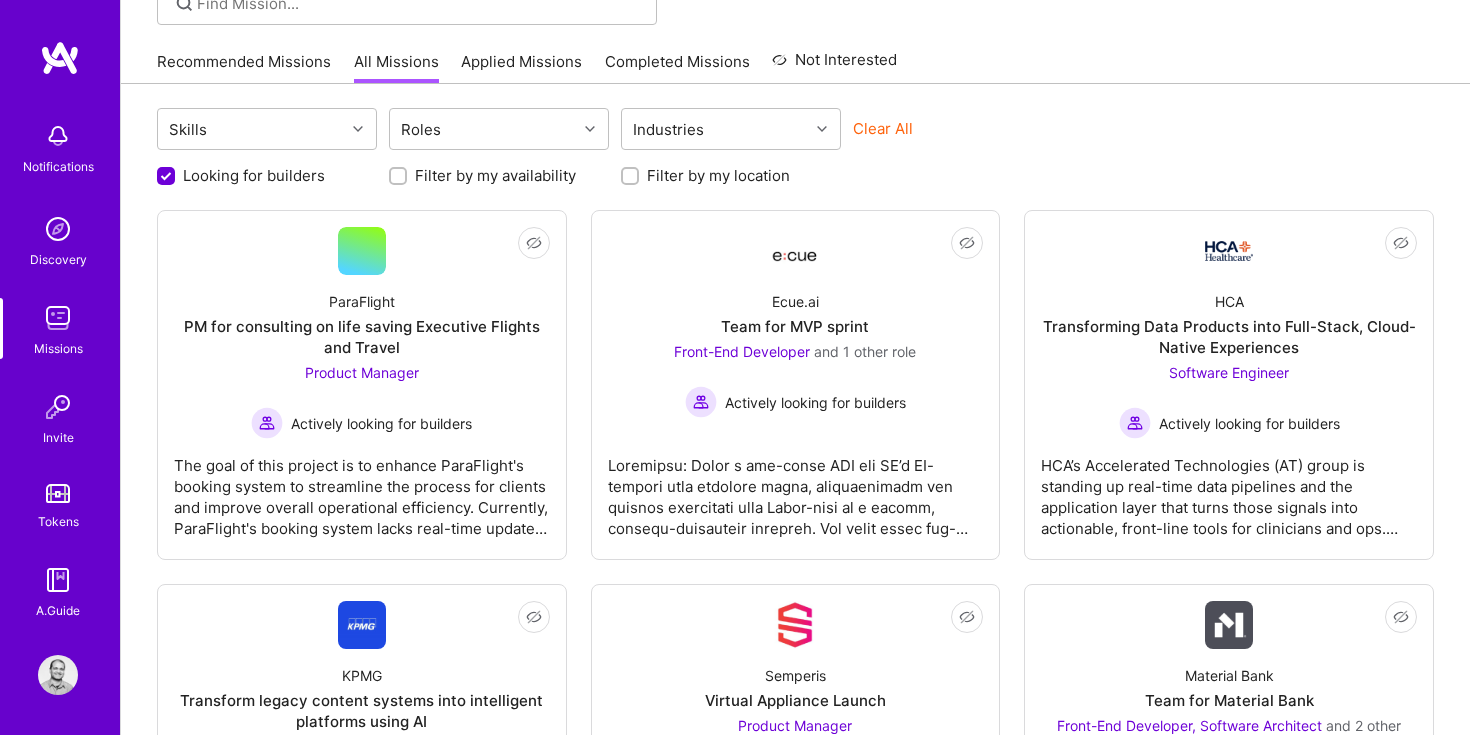 scroll, scrollTop: 175, scrollLeft: 0, axis: vertical 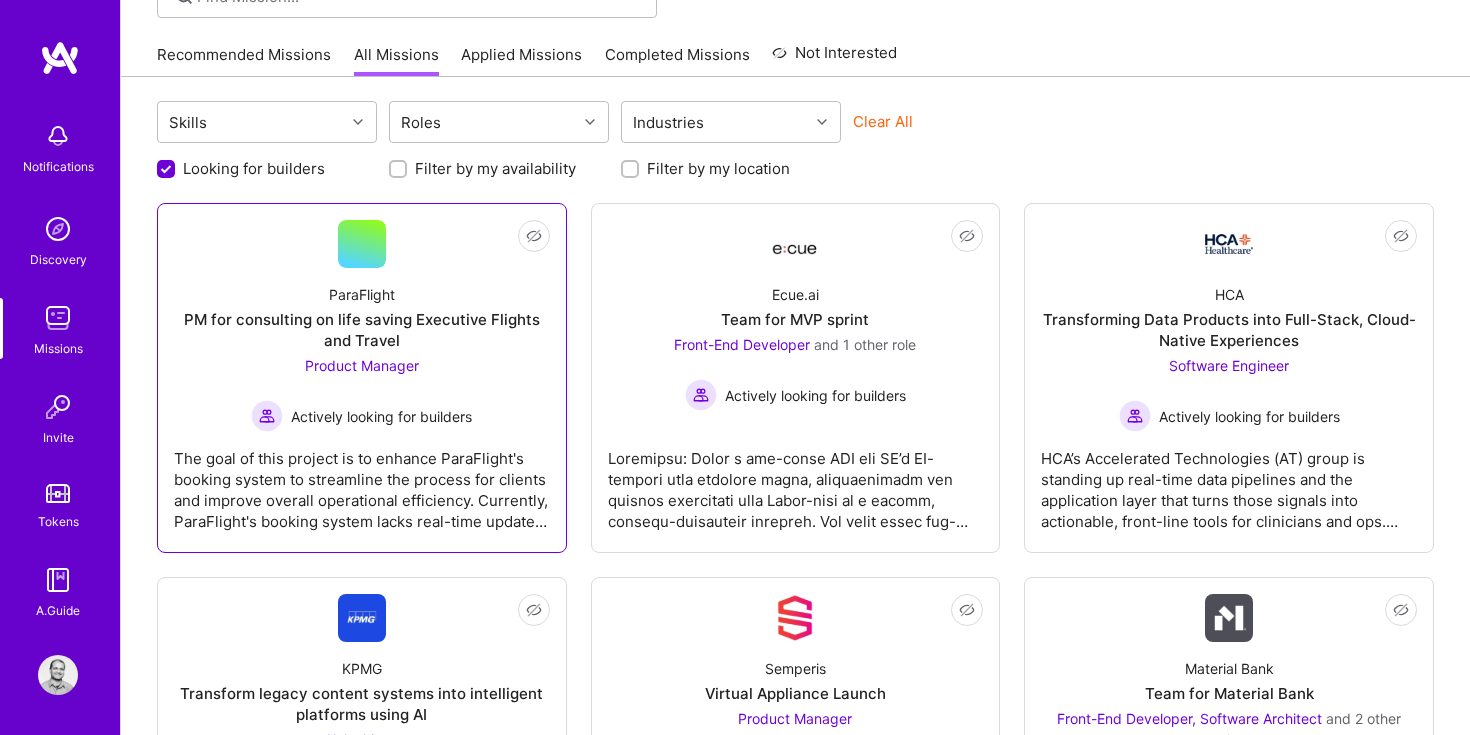 click on "Product Manager" at bounding box center (362, 365) 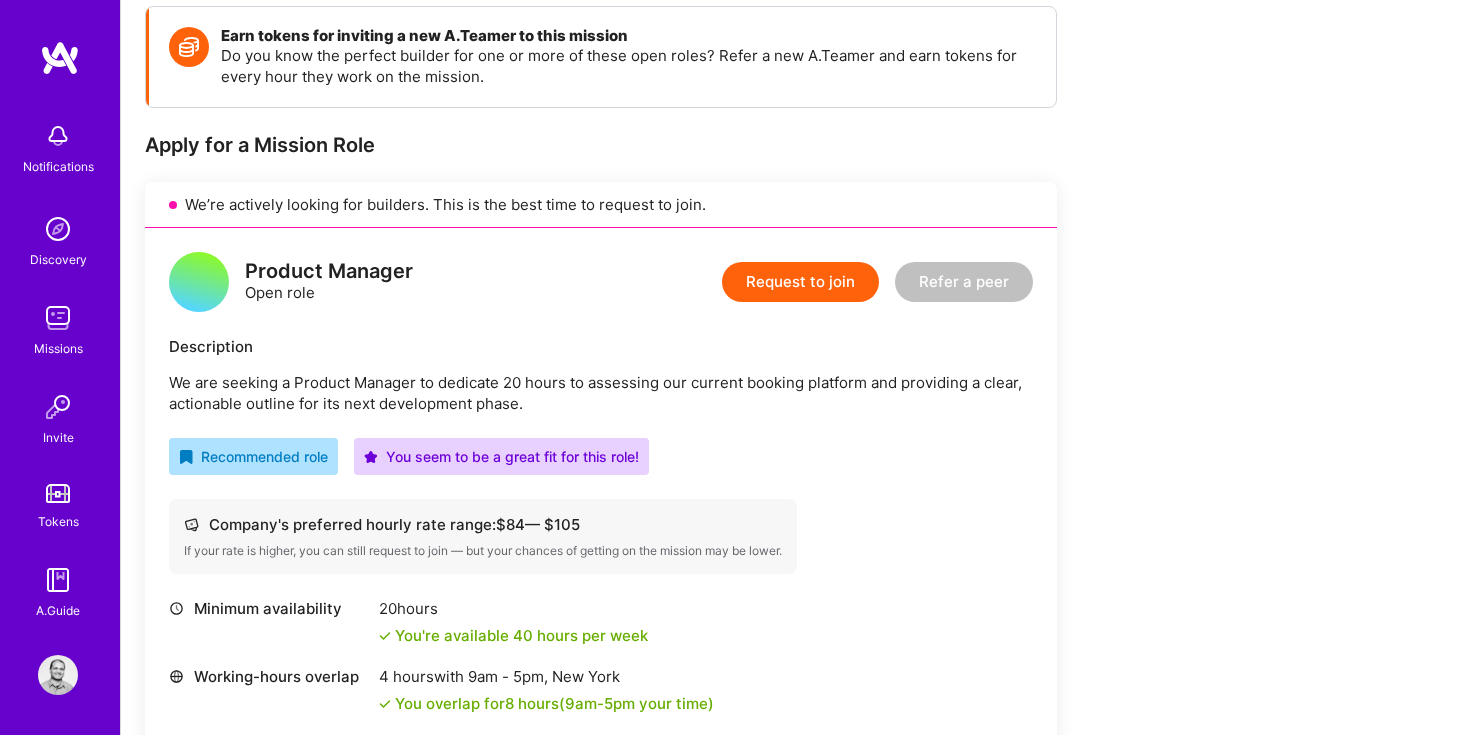 scroll, scrollTop: 269, scrollLeft: 0, axis: vertical 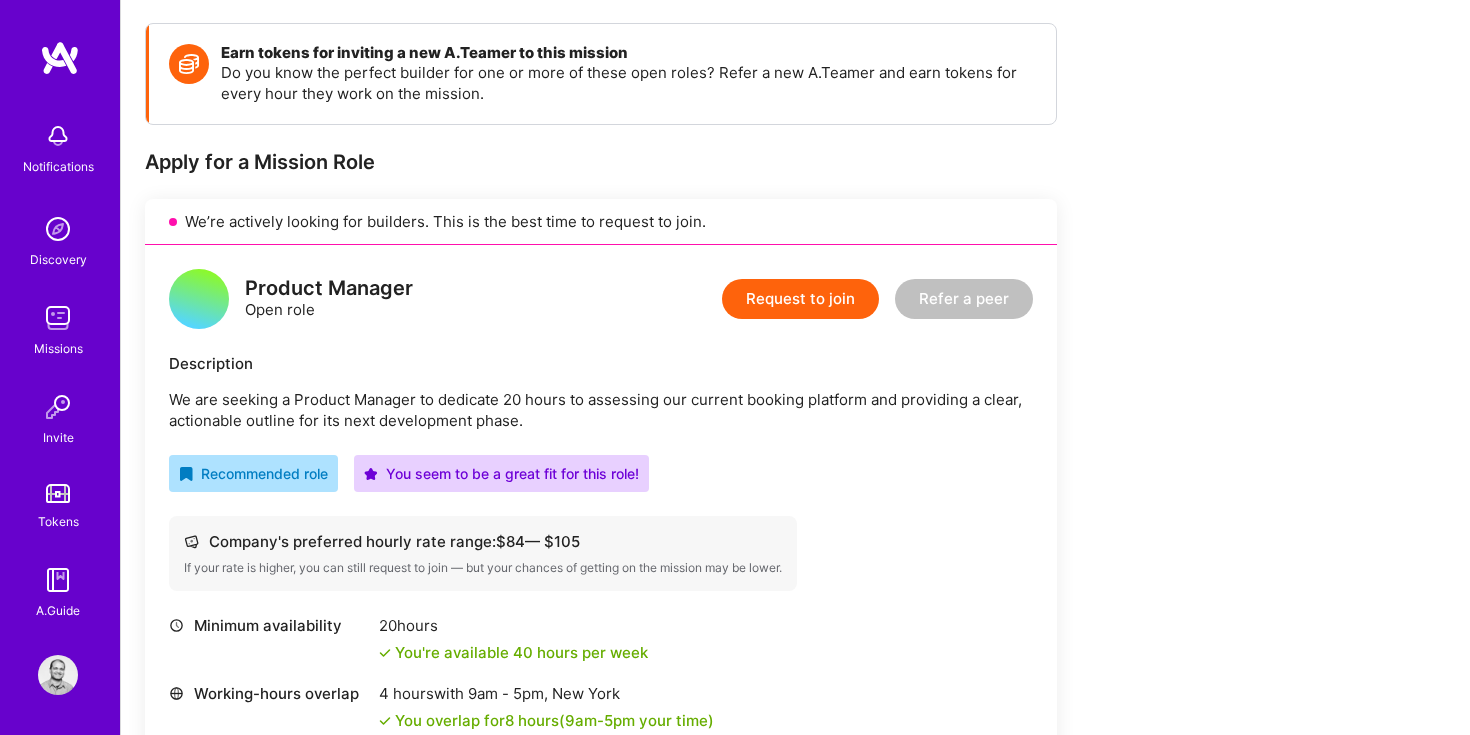 click on "Request to join" at bounding box center (800, 299) 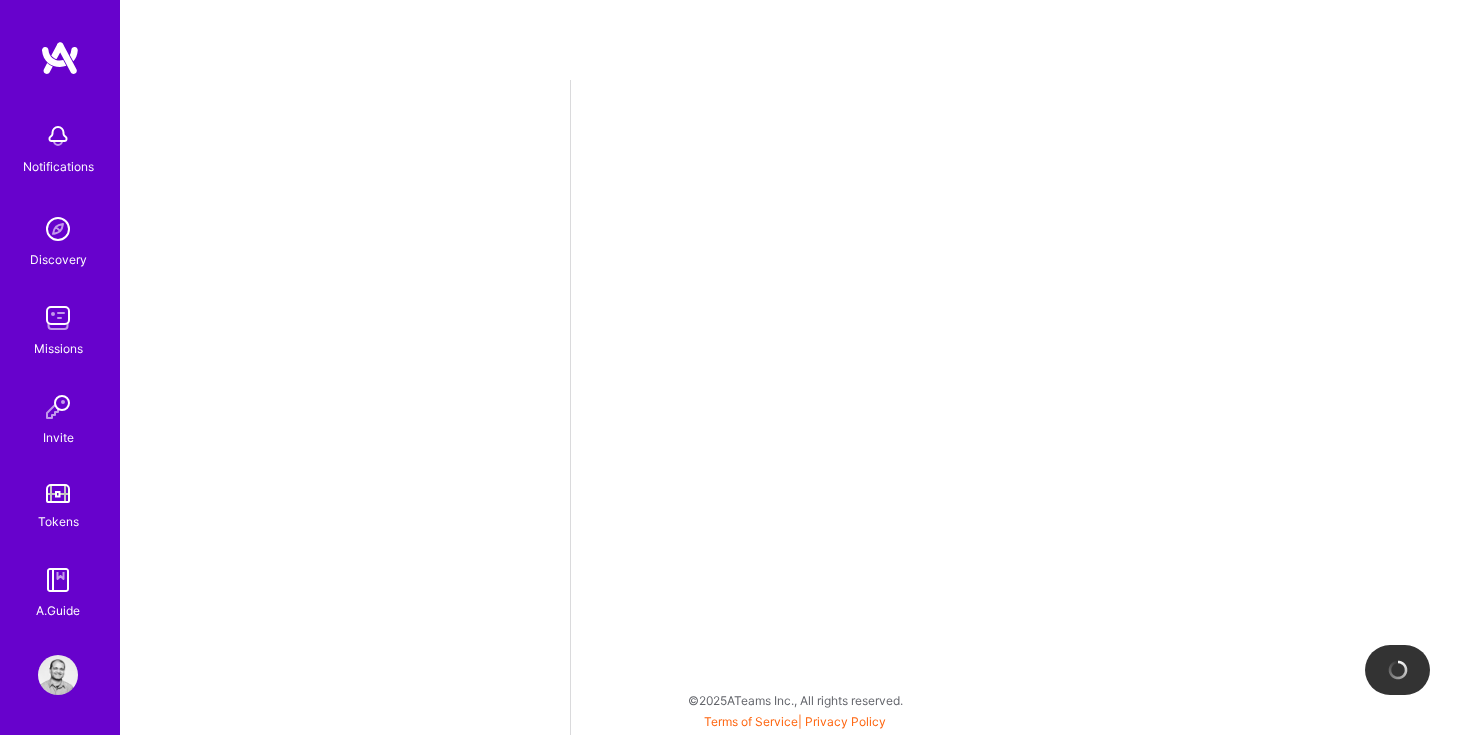 scroll, scrollTop: 0, scrollLeft: 0, axis: both 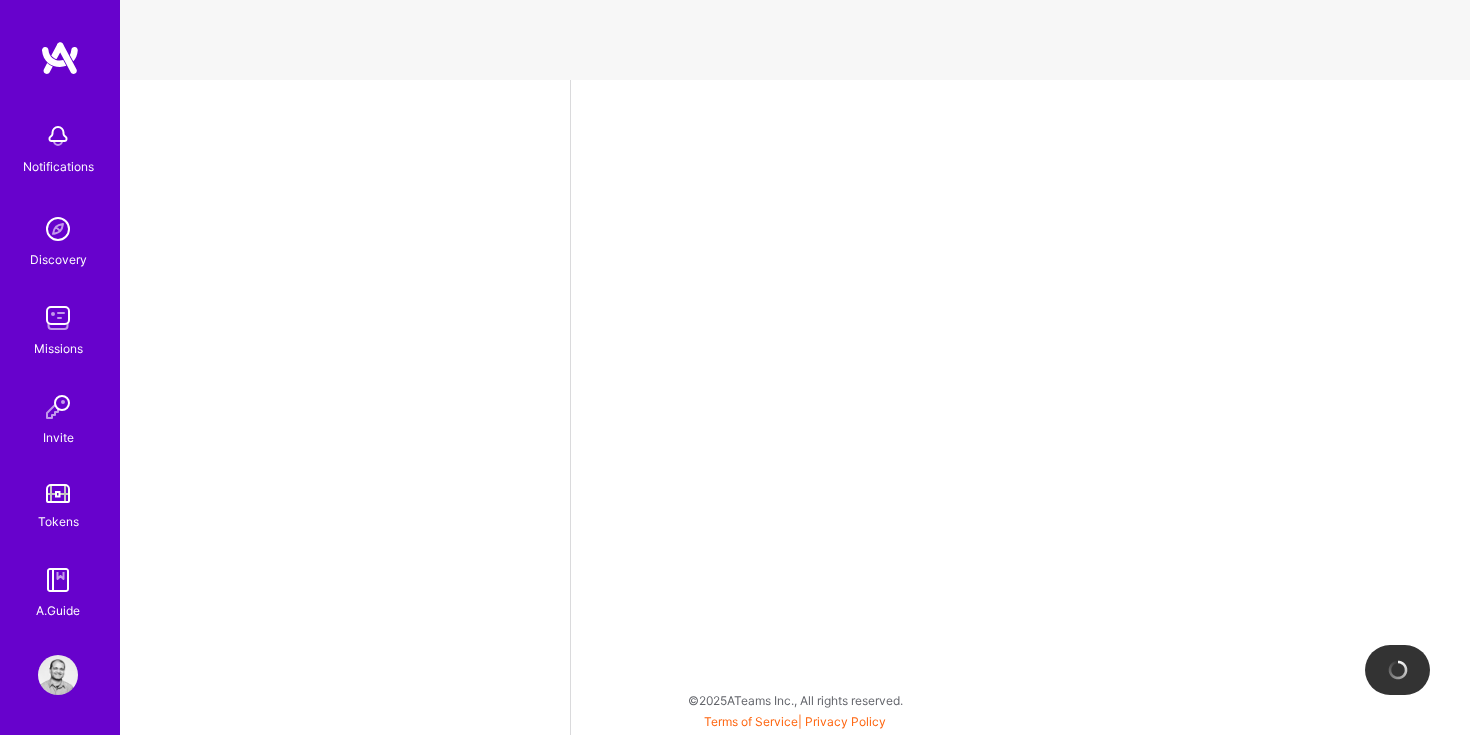 select on "US" 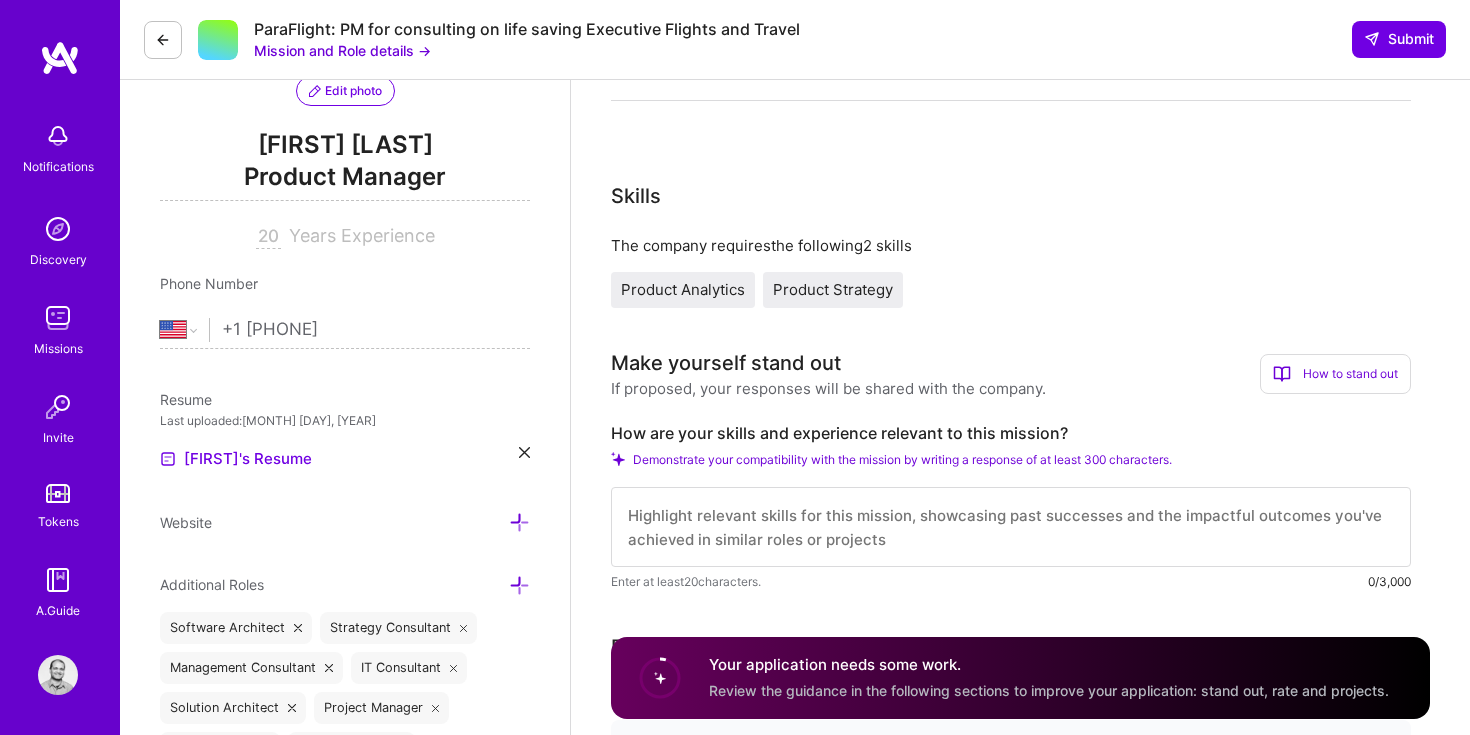 scroll, scrollTop: 223, scrollLeft: 0, axis: vertical 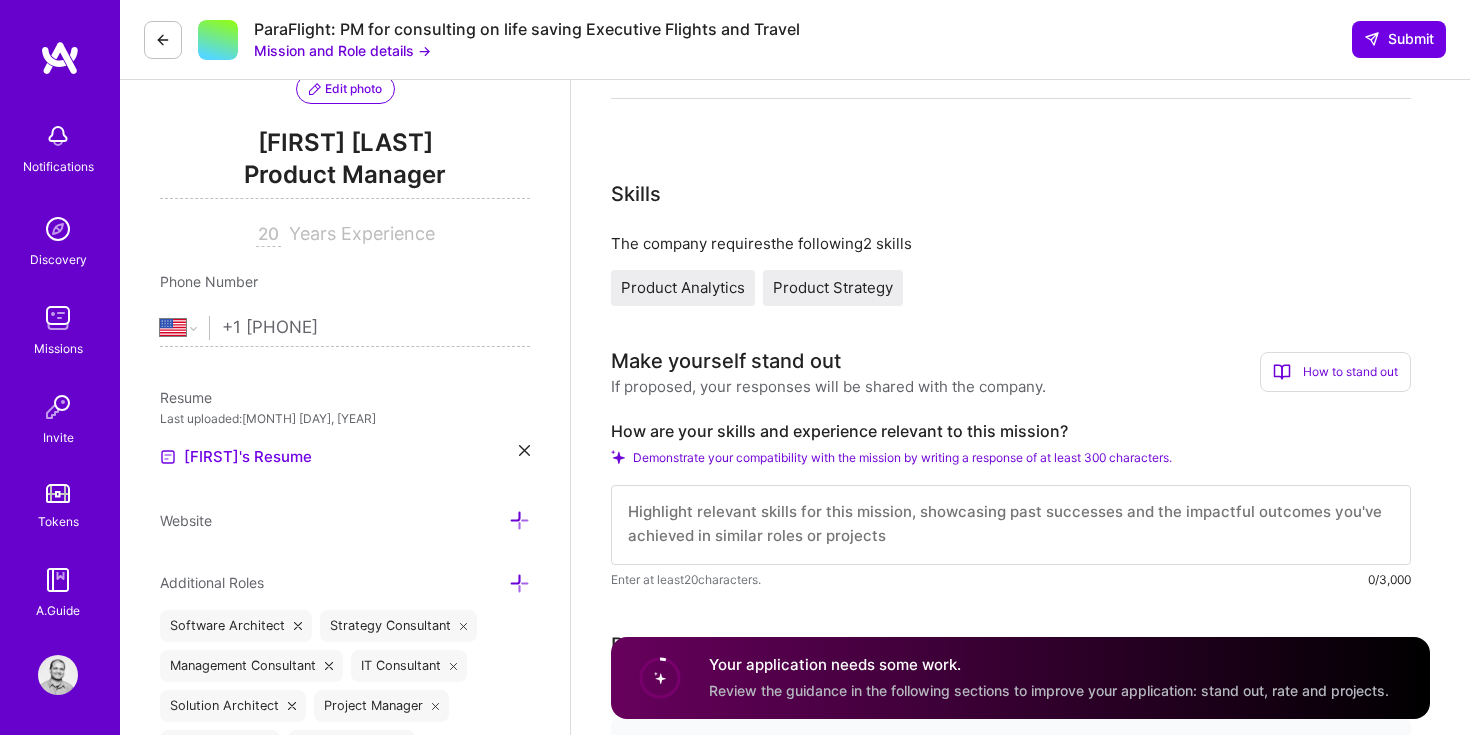 click at bounding box center (1011, 525) 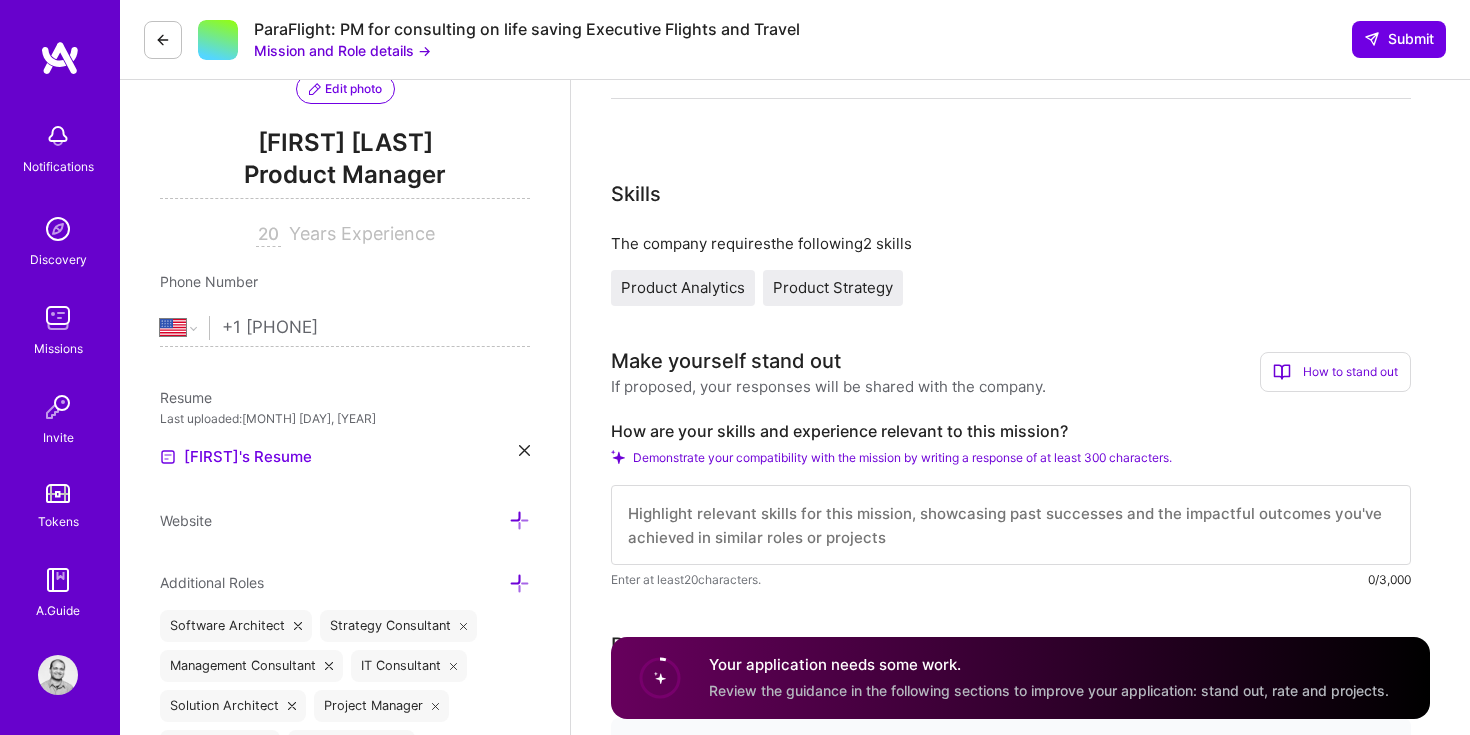 paste on "What makes me uniquely qualified for ParaFlight's booking platform enhancement is my proven track record of transforming complex booking and platform systems for mission-critical industries. When I see ParaFlight's challenge with their booking system lacking real-time updates and customization options, it immediately reminds me of similar challenges I've solved before.
At Splashlight, I led the development of their Intelligent Imagery Platform where I built two key systems that directly parallel what ParaFlight needs. First, our Inventory Manager provided real-time tracking and updates for over 70,000 SKUs annually across multiple studios, automatically updating status and location throughout the entire production process. Second, our Asset Manager delivered real-time visibility and seamless integrations with client systems, handling everything from approval workflows to automated assignments.
The aviation and medical transport industry that ParaFlight serves cannot afford booking inefficiencies, especiall..." 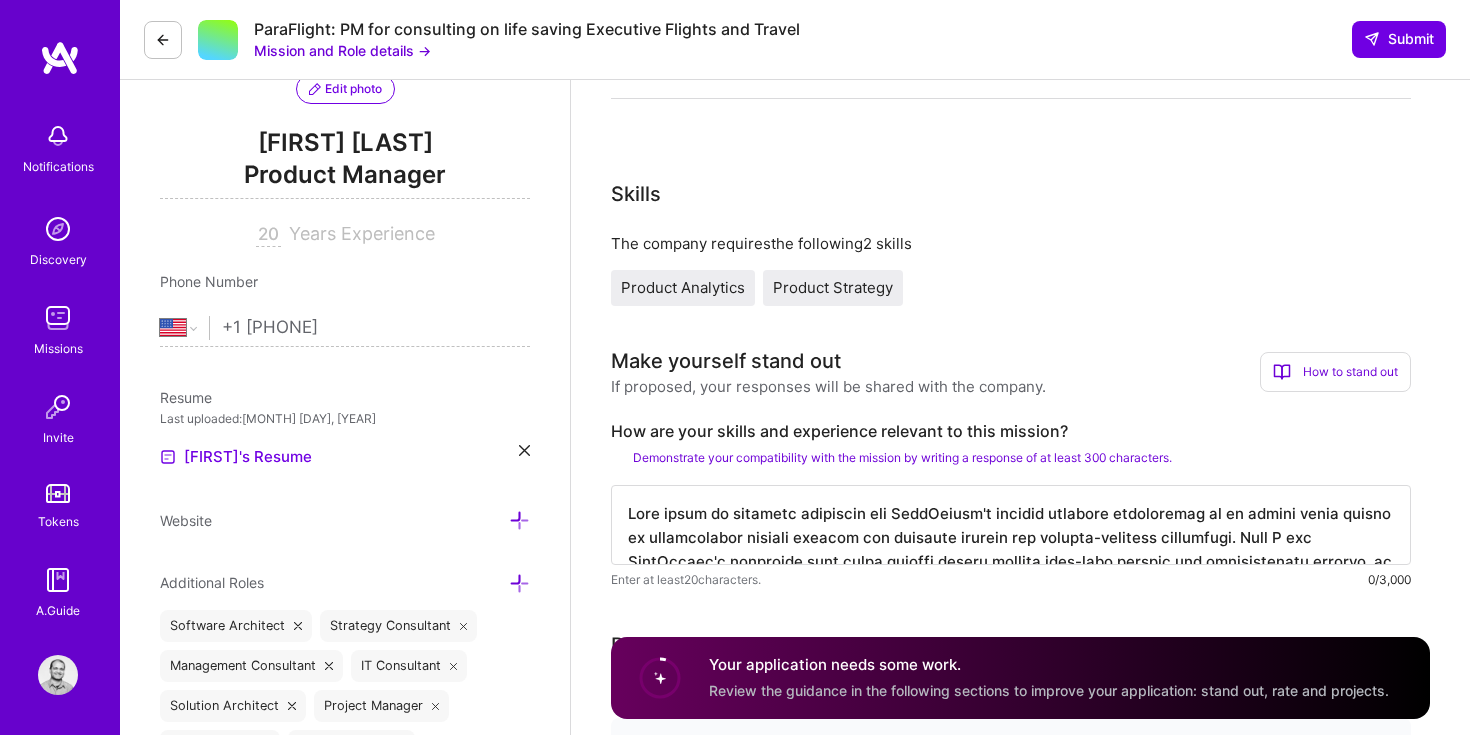 scroll, scrollTop: 672, scrollLeft: 0, axis: vertical 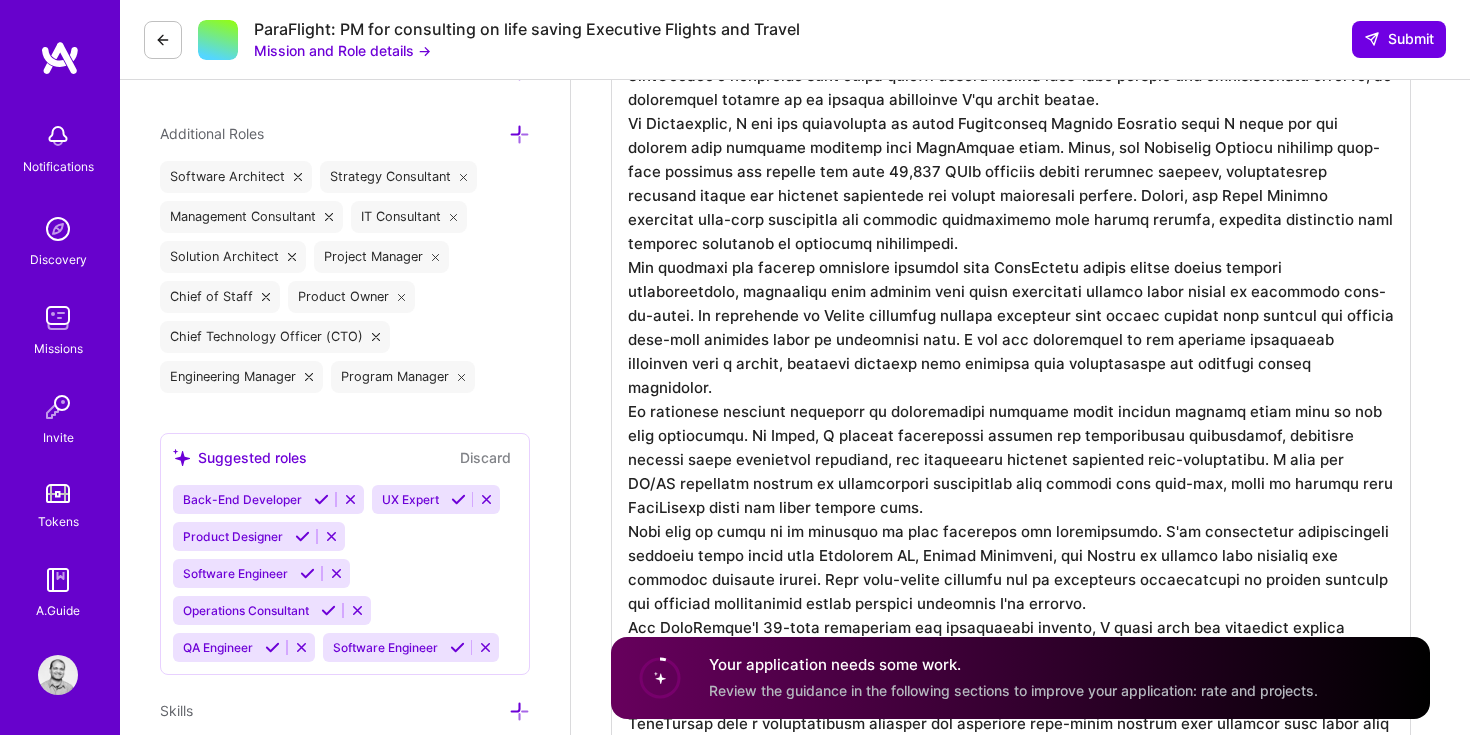 type on "What makes me uniquely qualified for ParaFlight's booking platform enhancement is my proven track record of transforming complex booking and platform systems for mission-critical industries. When I see ParaFlight's challenge with their booking system lacking real-time updates and customization options, it immediately reminds me of similar challenges I've solved before.
At Splashlight, I led the development of their Intelligent Imagery Platform where I built two key systems that directly parallel what ParaFlight needs. First, our Inventory Manager provided real-time tracking and updates for over 70,000 SKUs annually across multiple studios, automatically updating status and location throughout the entire production process. Second, our Asset Manager delivered real-time visibility and seamless integrations with client systems, handling everything from approval workflows to automated assignments.
The aviation and medical transport industry that ParaFlight serves cannot afford booking inefficiencies, especiall..." 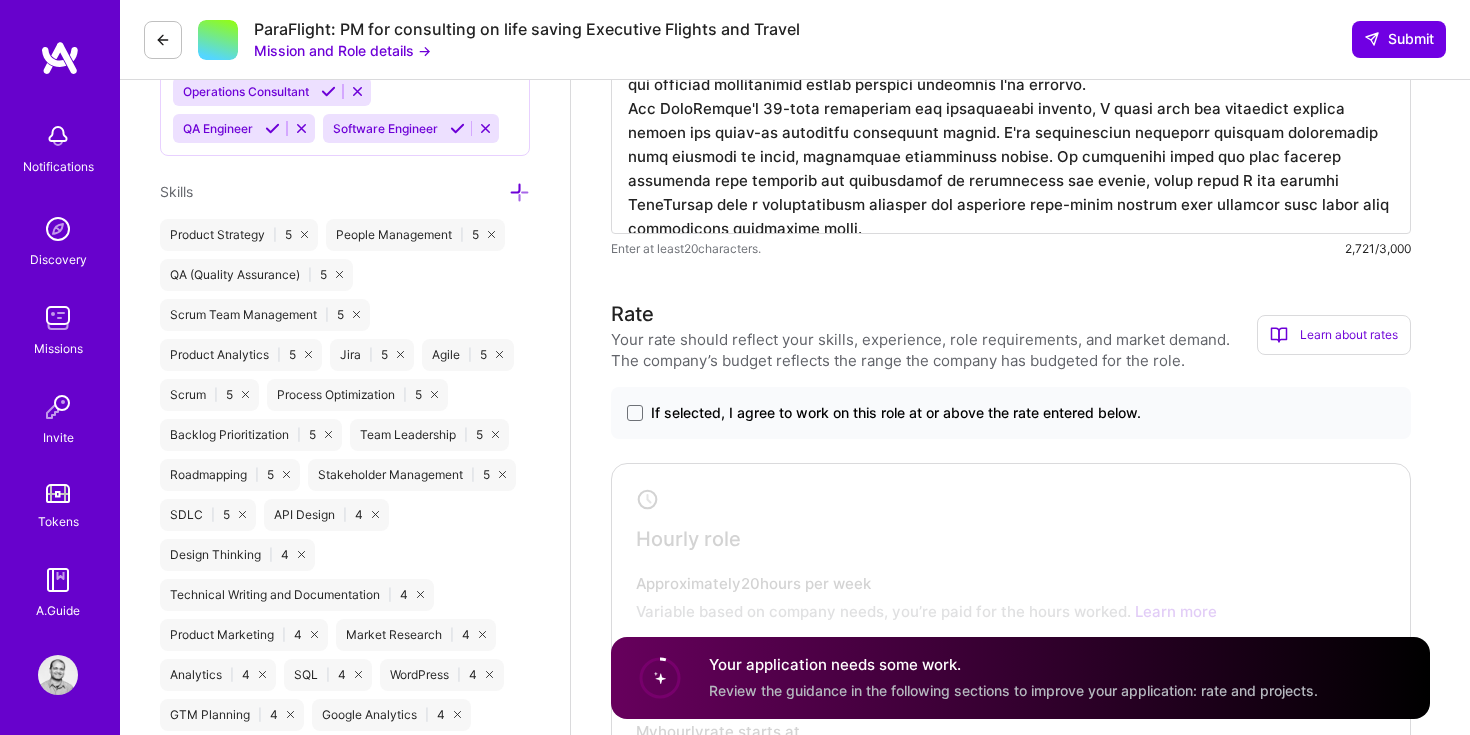 scroll, scrollTop: 1199, scrollLeft: 0, axis: vertical 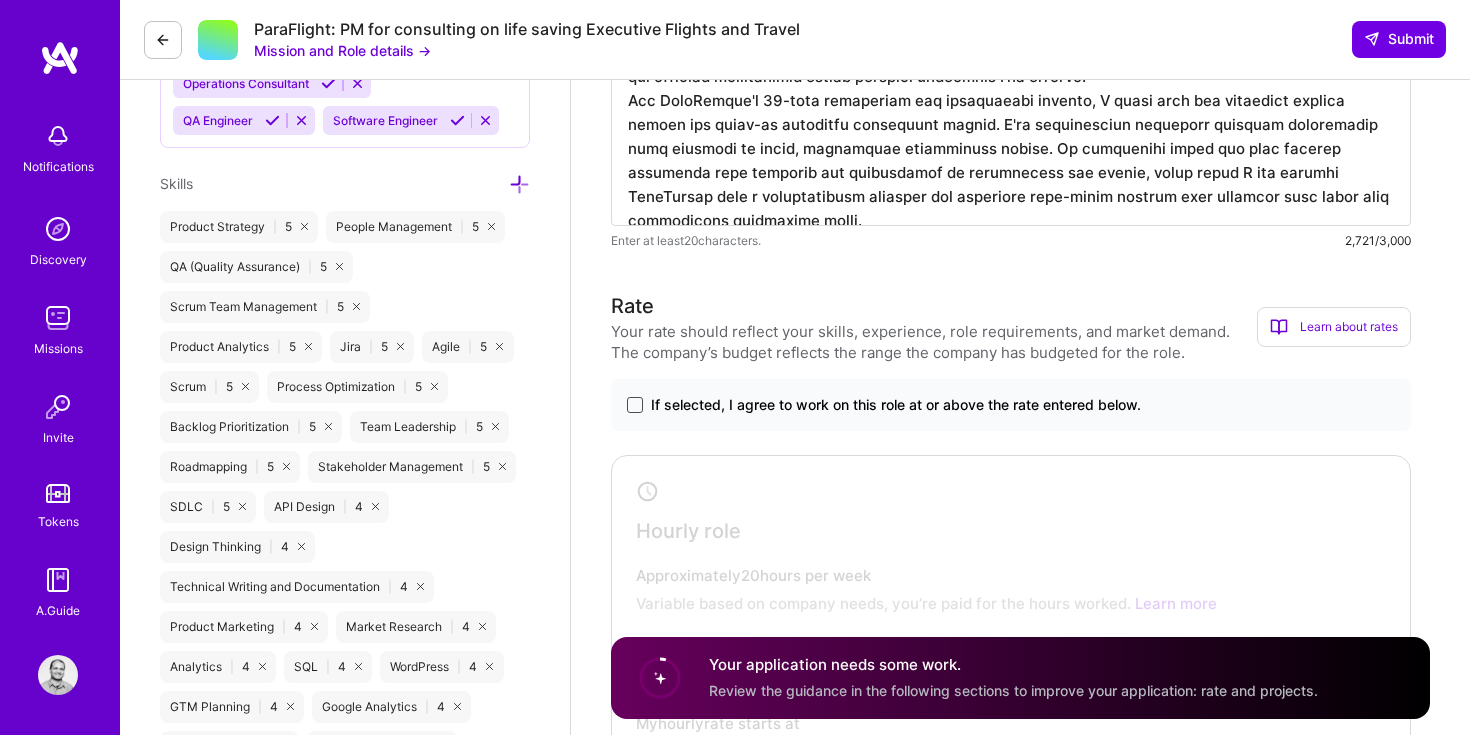 click at bounding box center (635, 405) 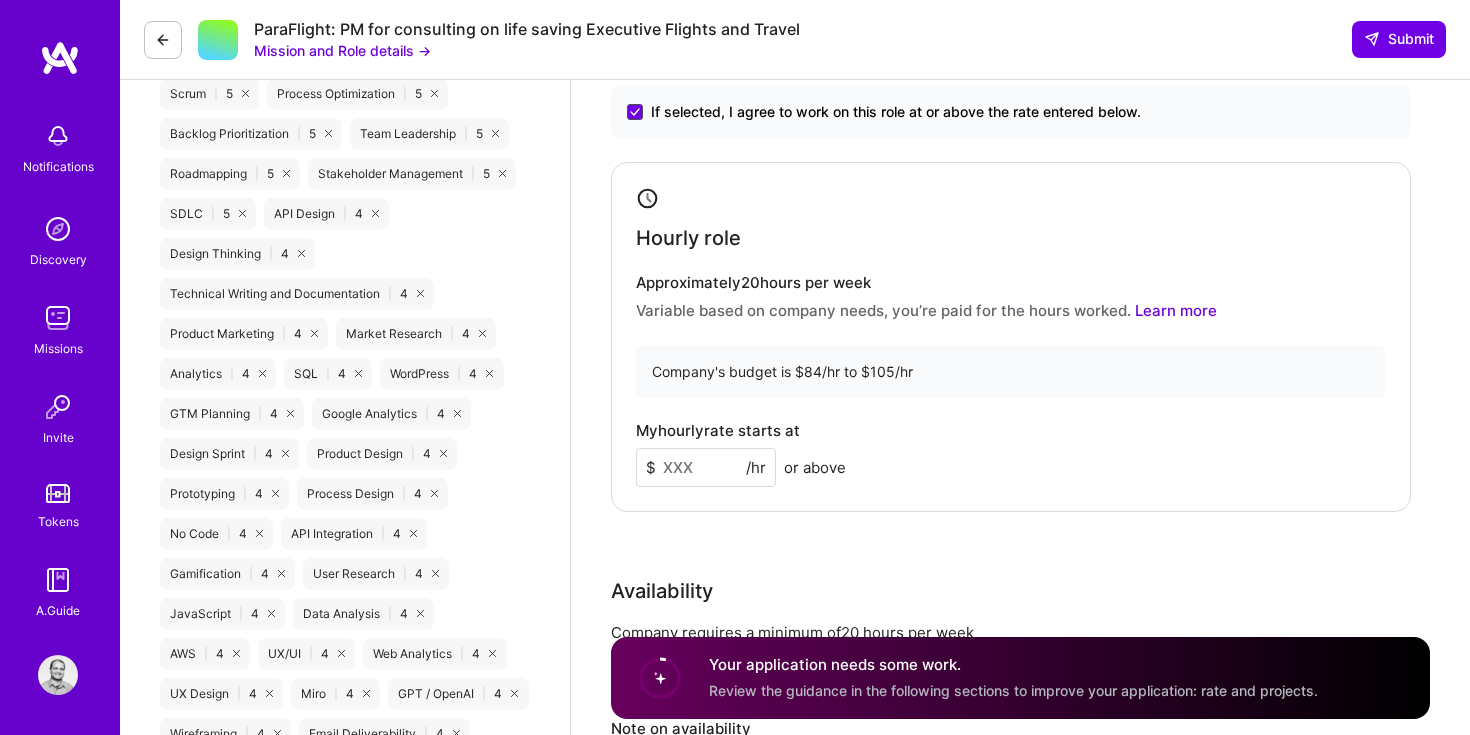 scroll, scrollTop: 1495, scrollLeft: 0, axis: vertical 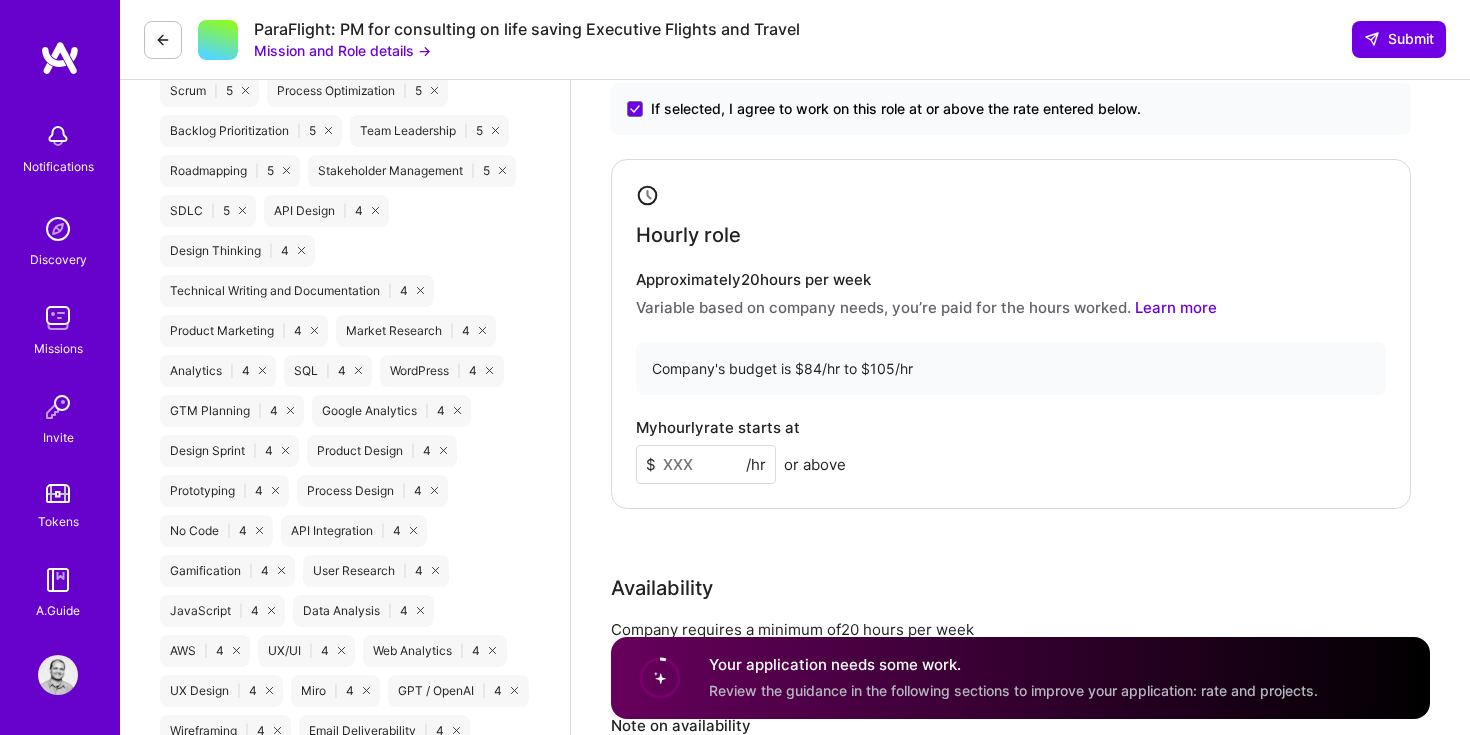 click at bounding box center (706, 464) 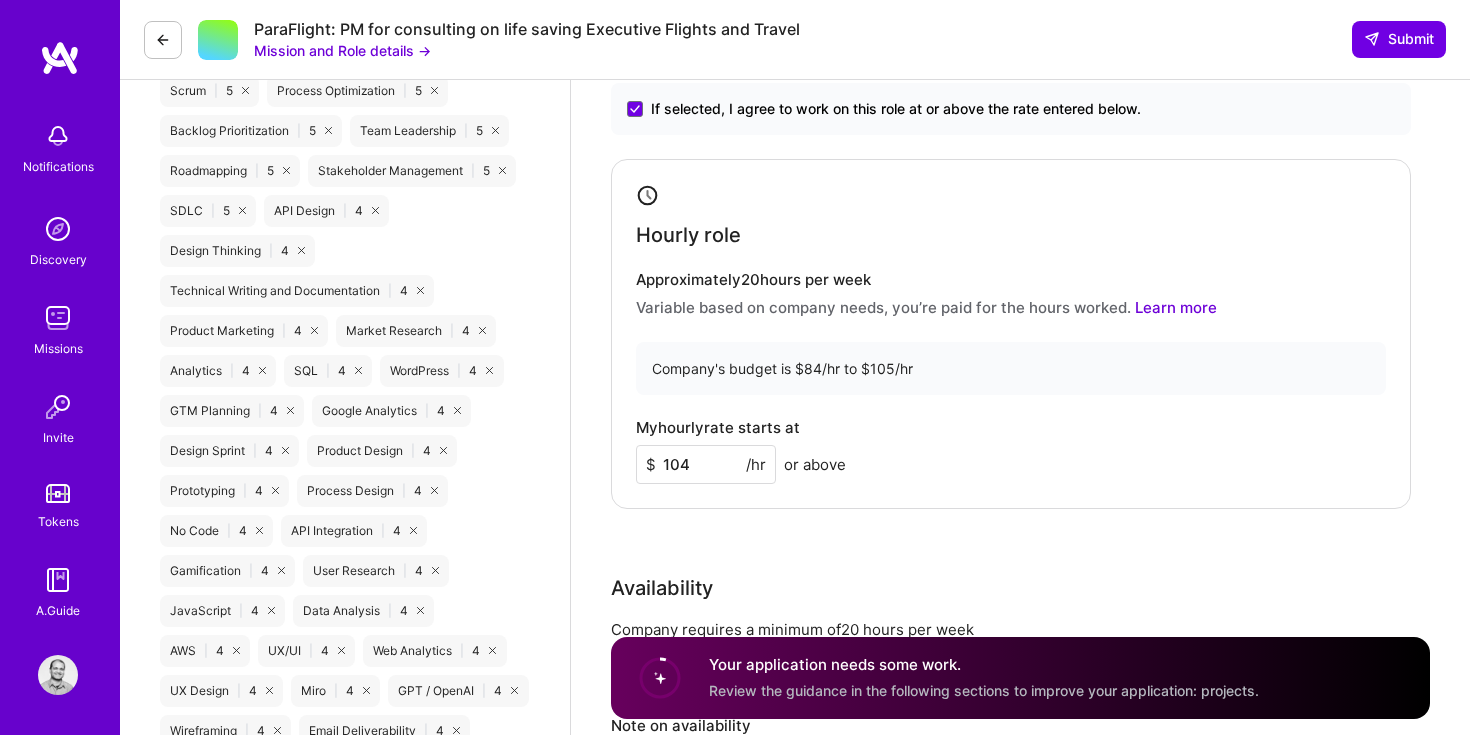 type on "104" 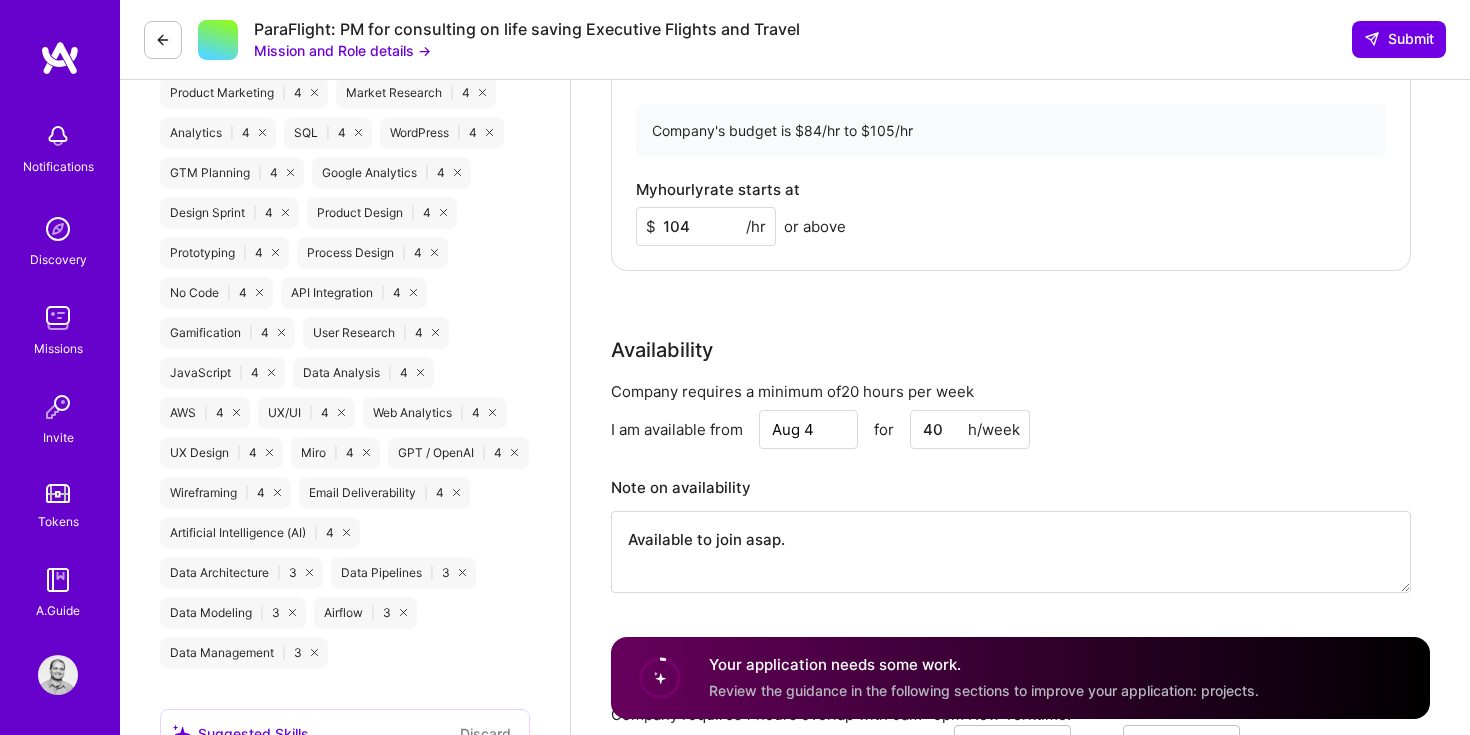 scroll, scrollTop: 1731, scrollLeft: 0, axis: vertical 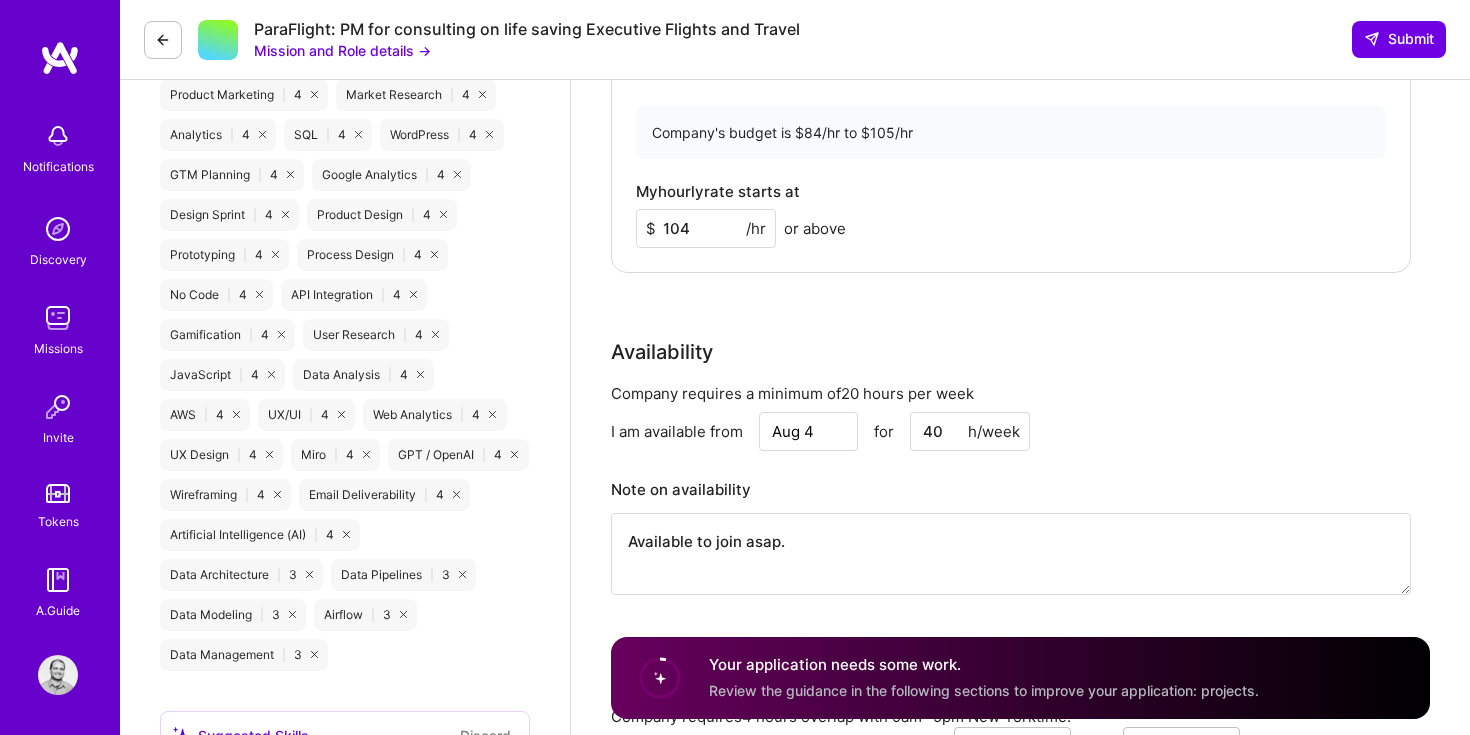click on "40" at bounding box center (970, 431) 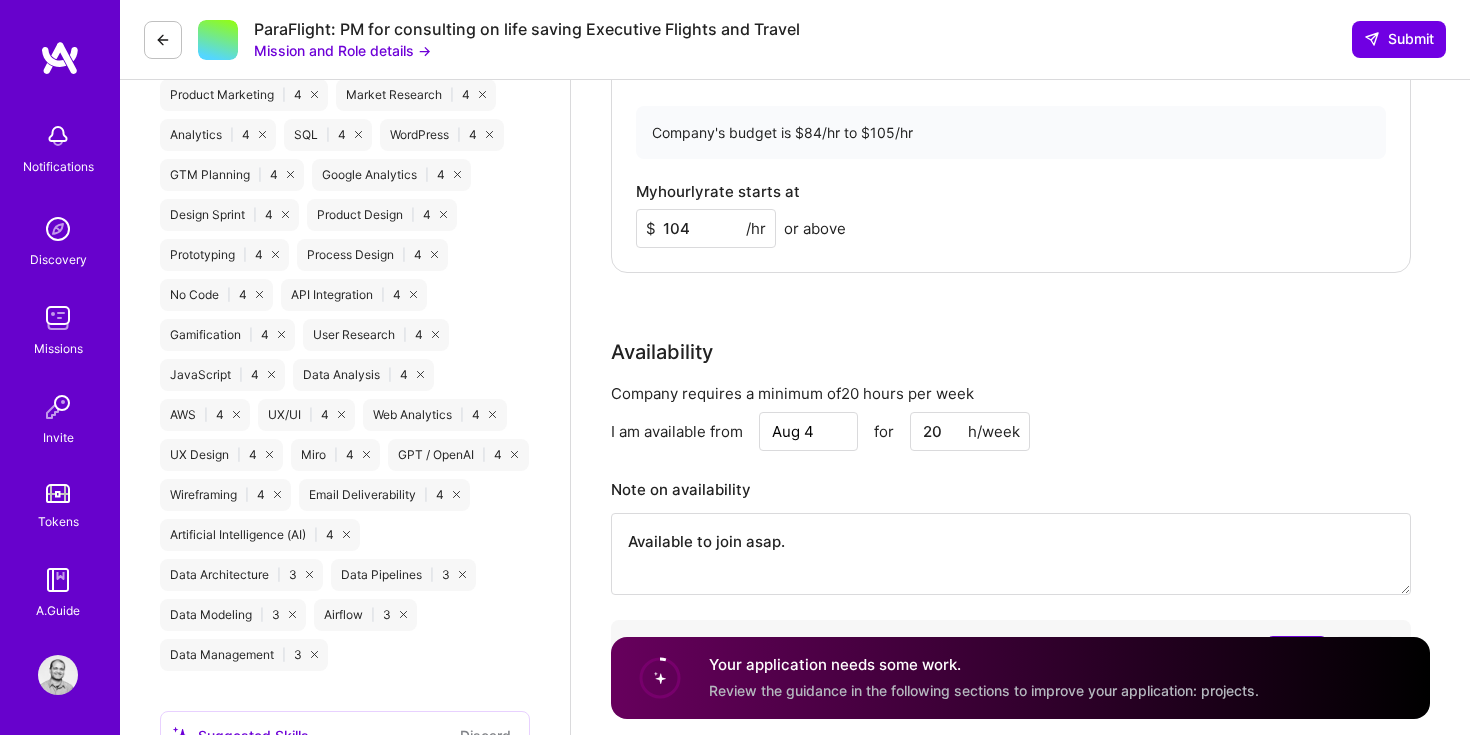 type on "20" 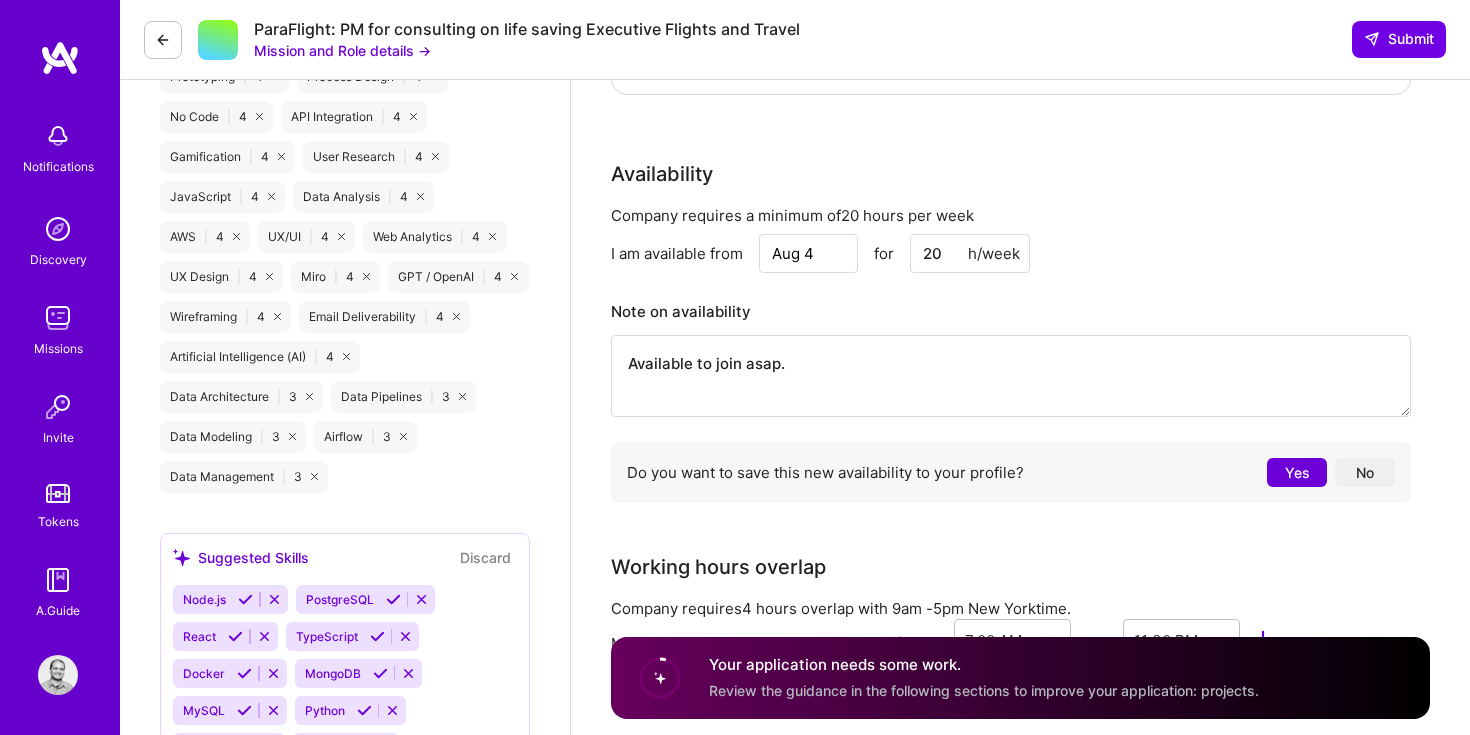 scroll, scrollTop: 1913, scrollLeft: 0, axis: vertical 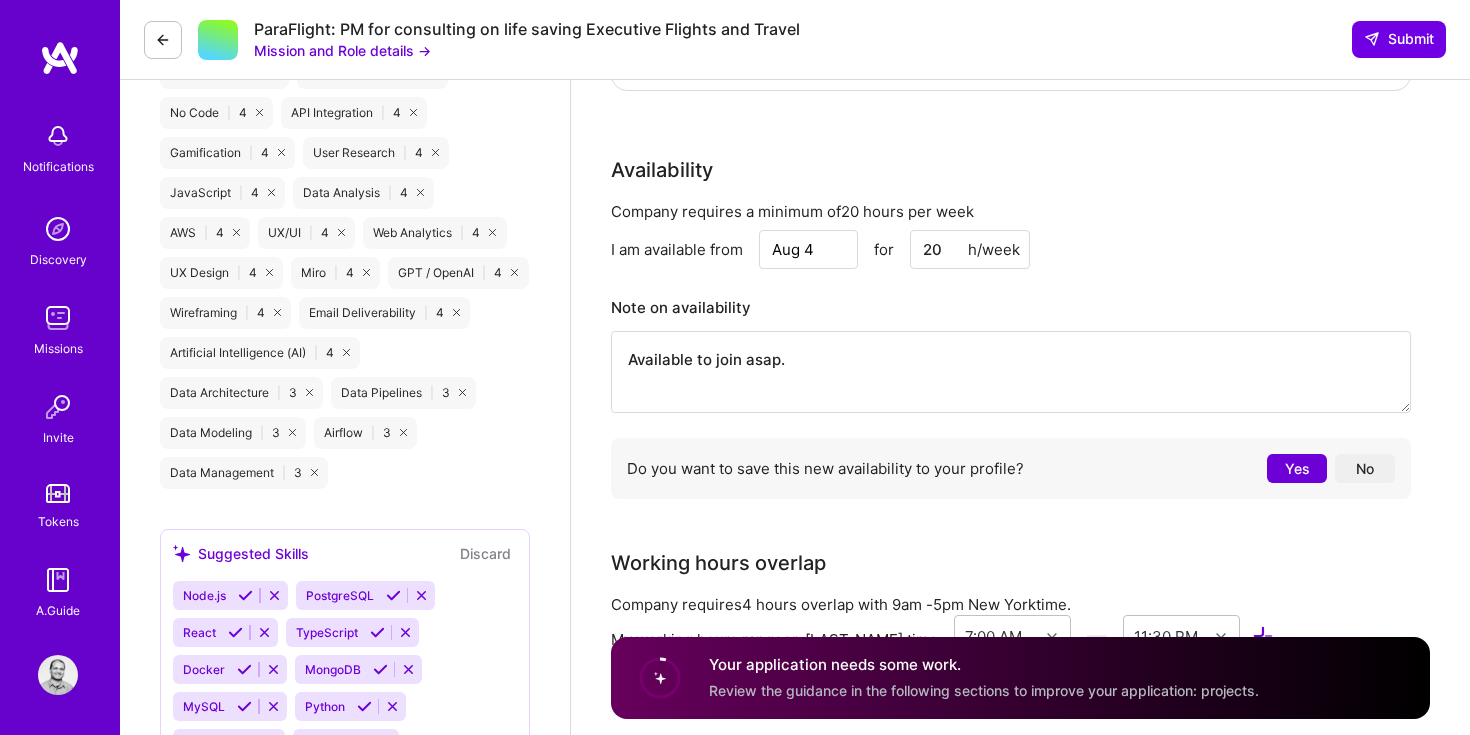 click on "No" at bounding box center [1365, 468] 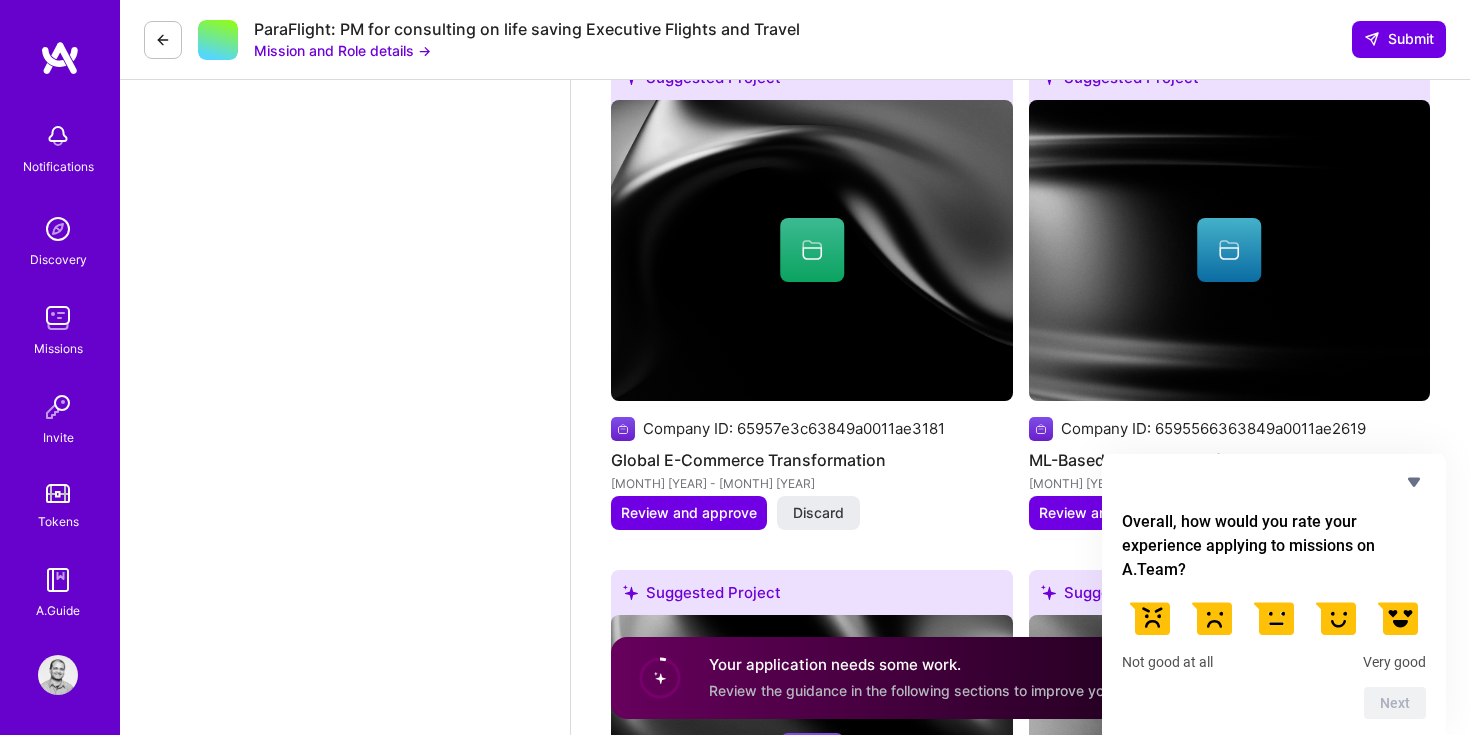 scroll, scrollTop: 3227, scrollLeft: 0, axis: vertical 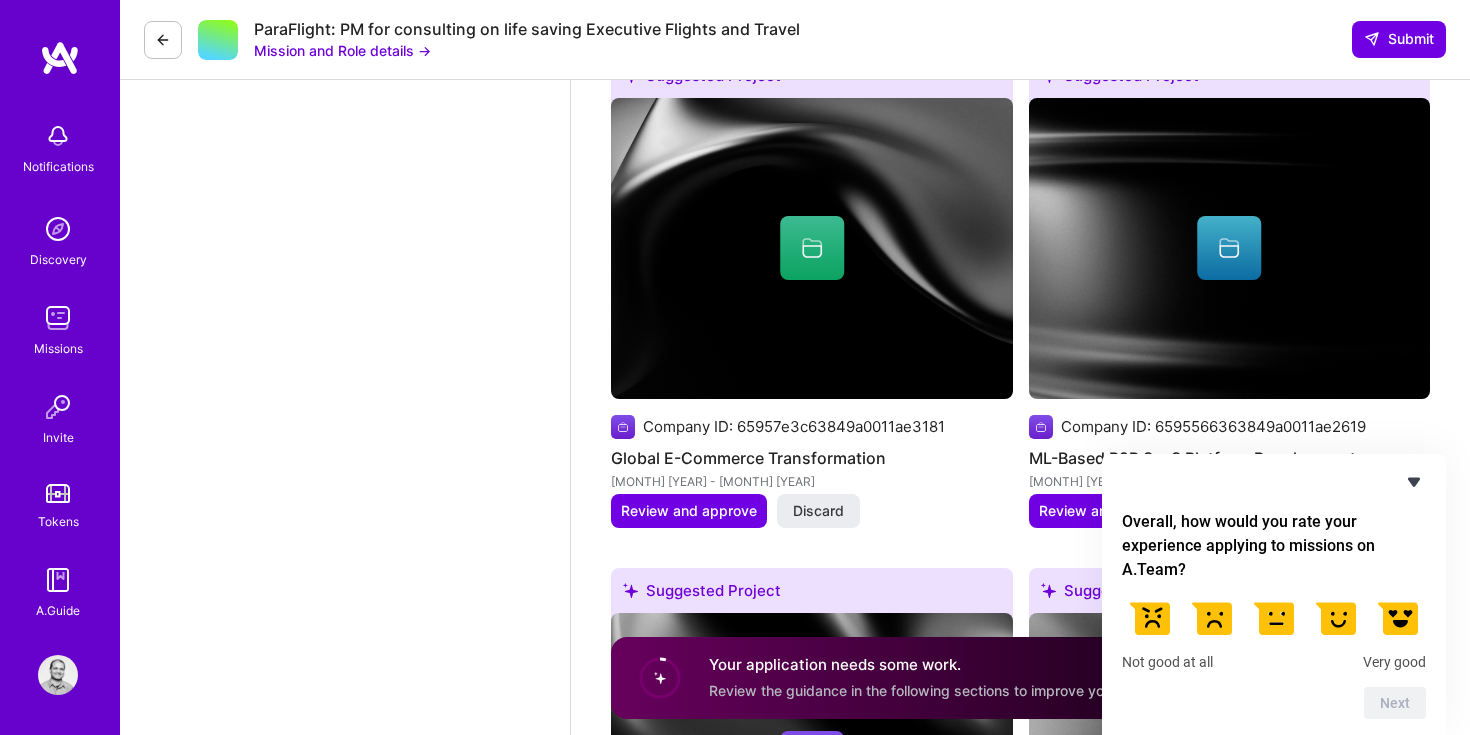 click 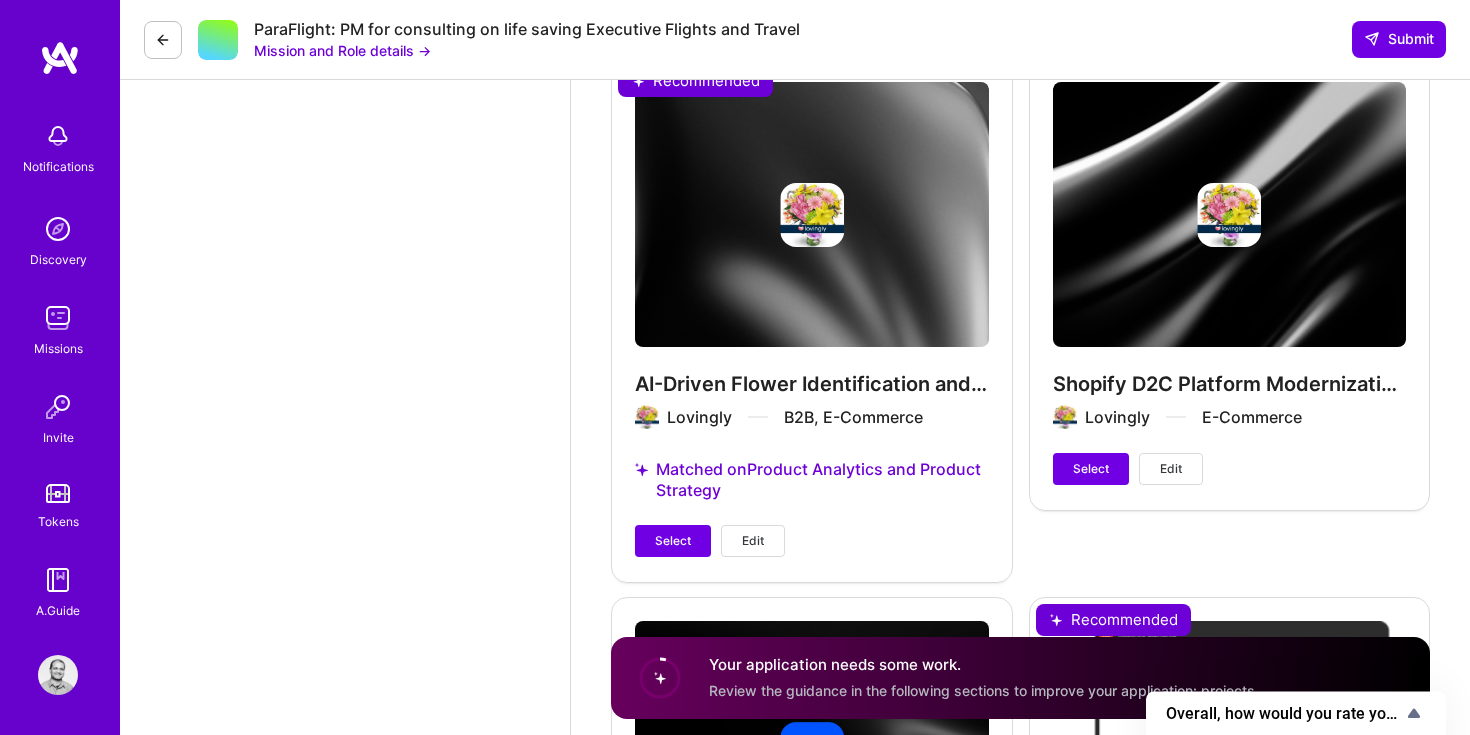 scroll, scrollTop: 4740, scrollLeft: 0, axis: vertical 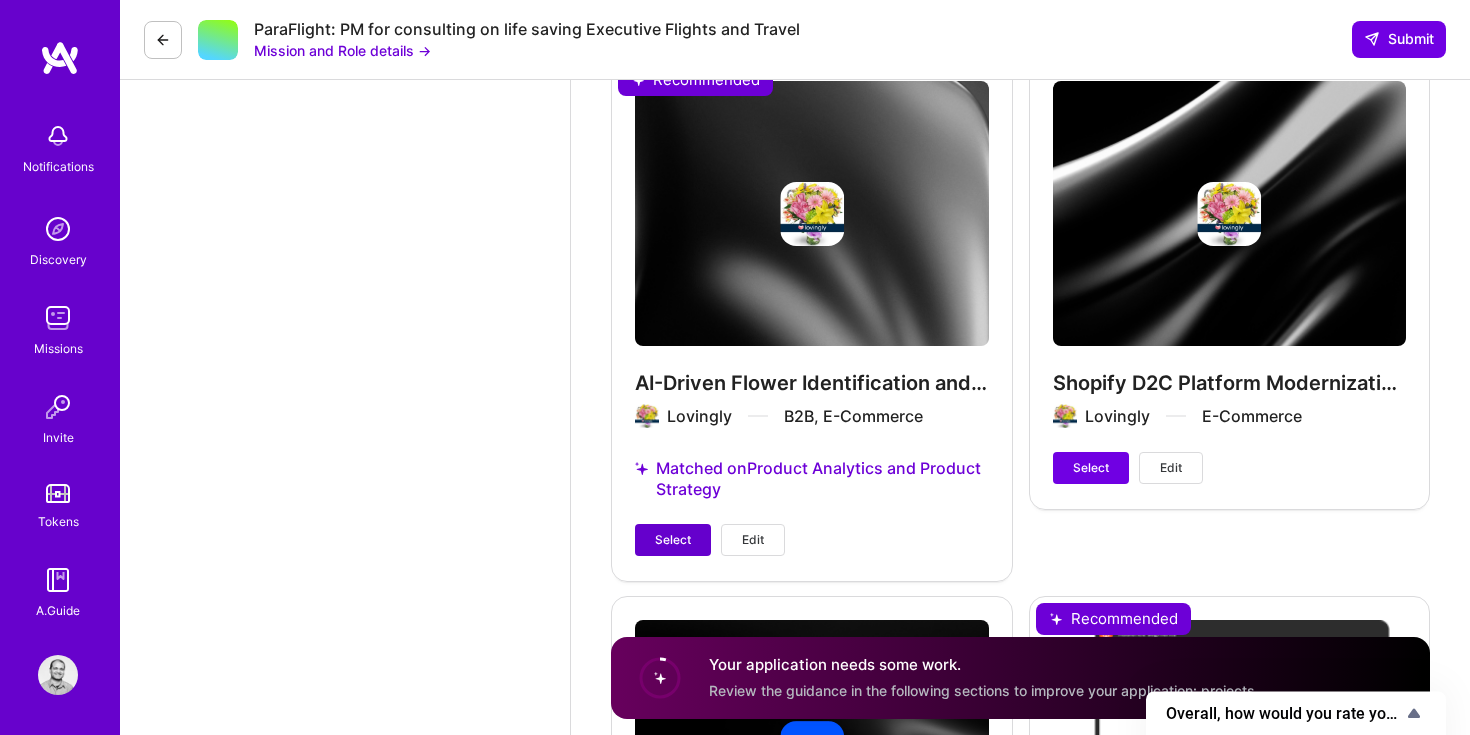 click on "Select" at bounding box center [673, 540] 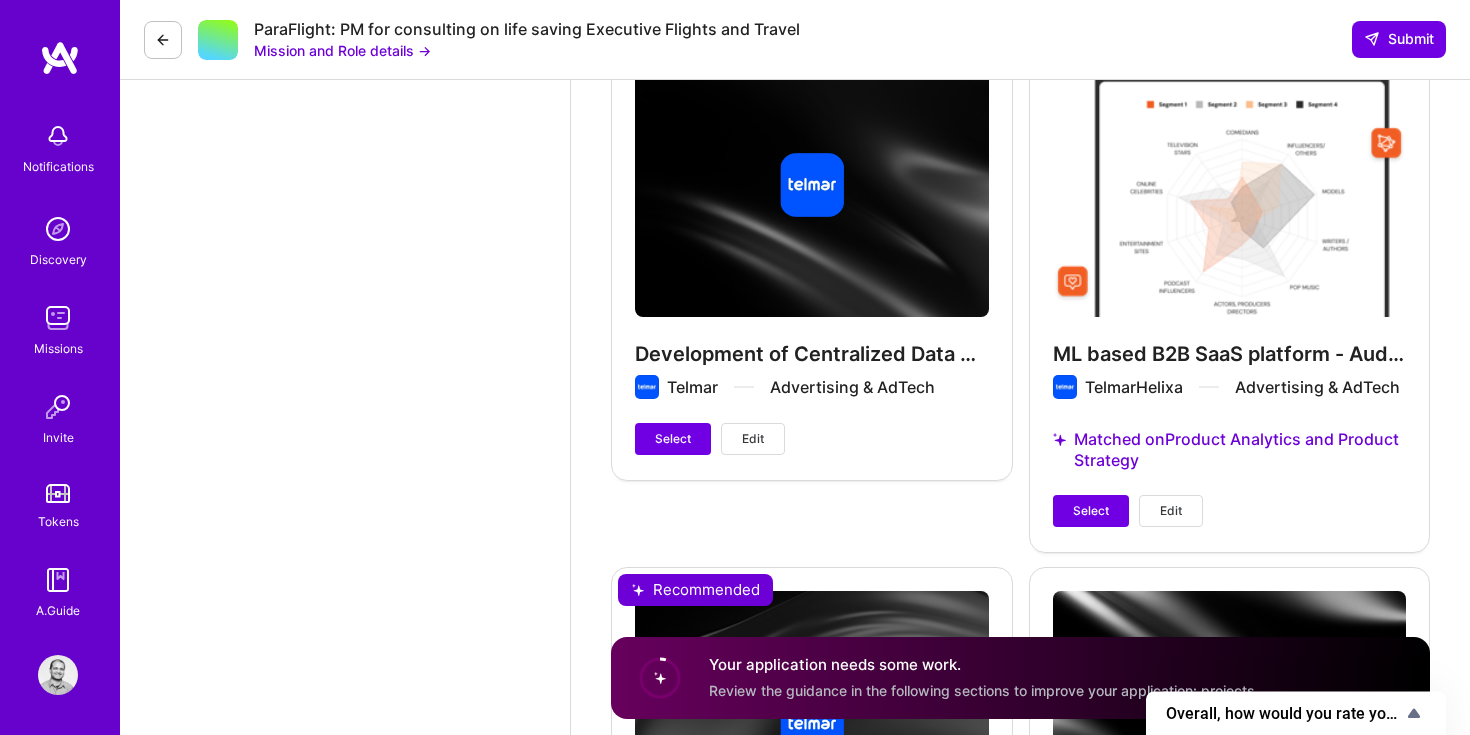 scroll, scrollTop: 5298, scrollLeft: 0, axis: vertical 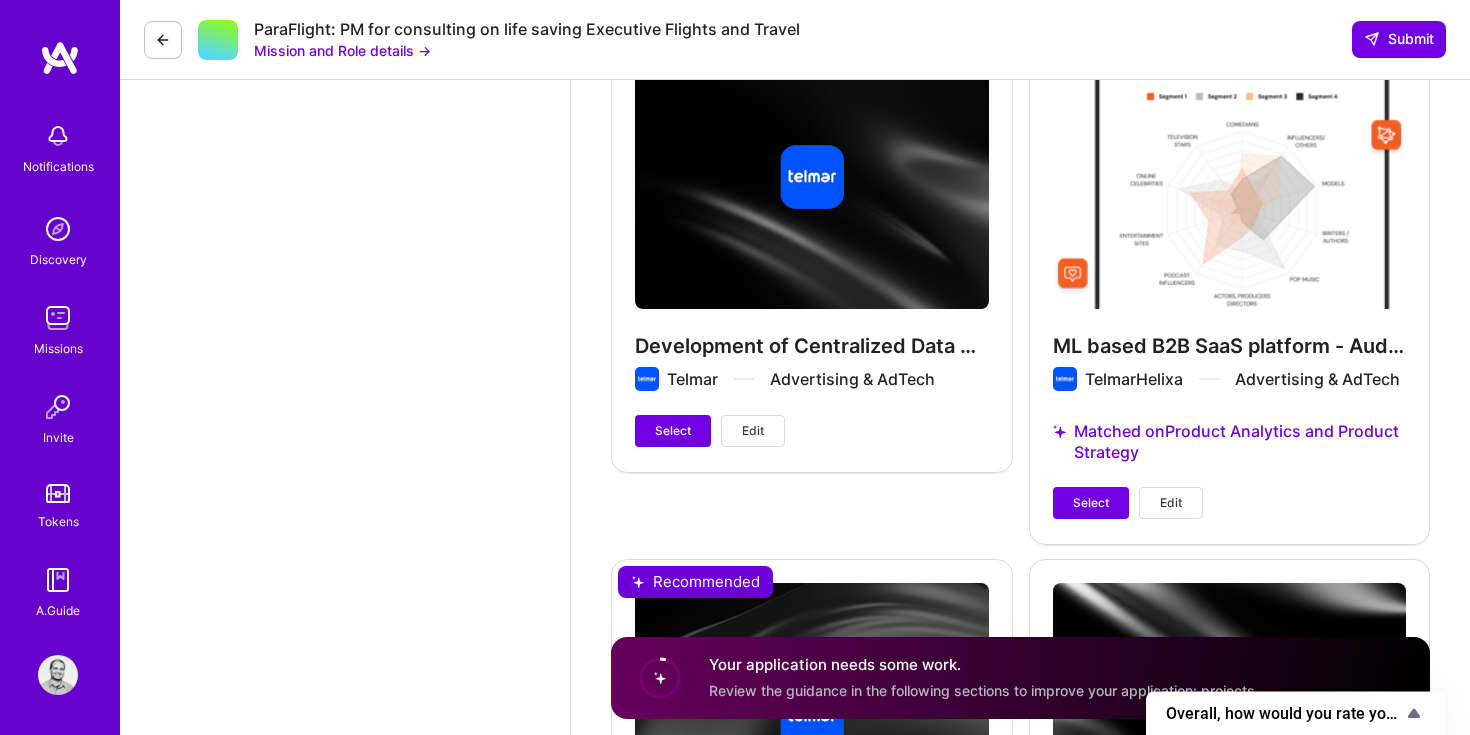 click on "Select" at bounding box center [1091, 503] 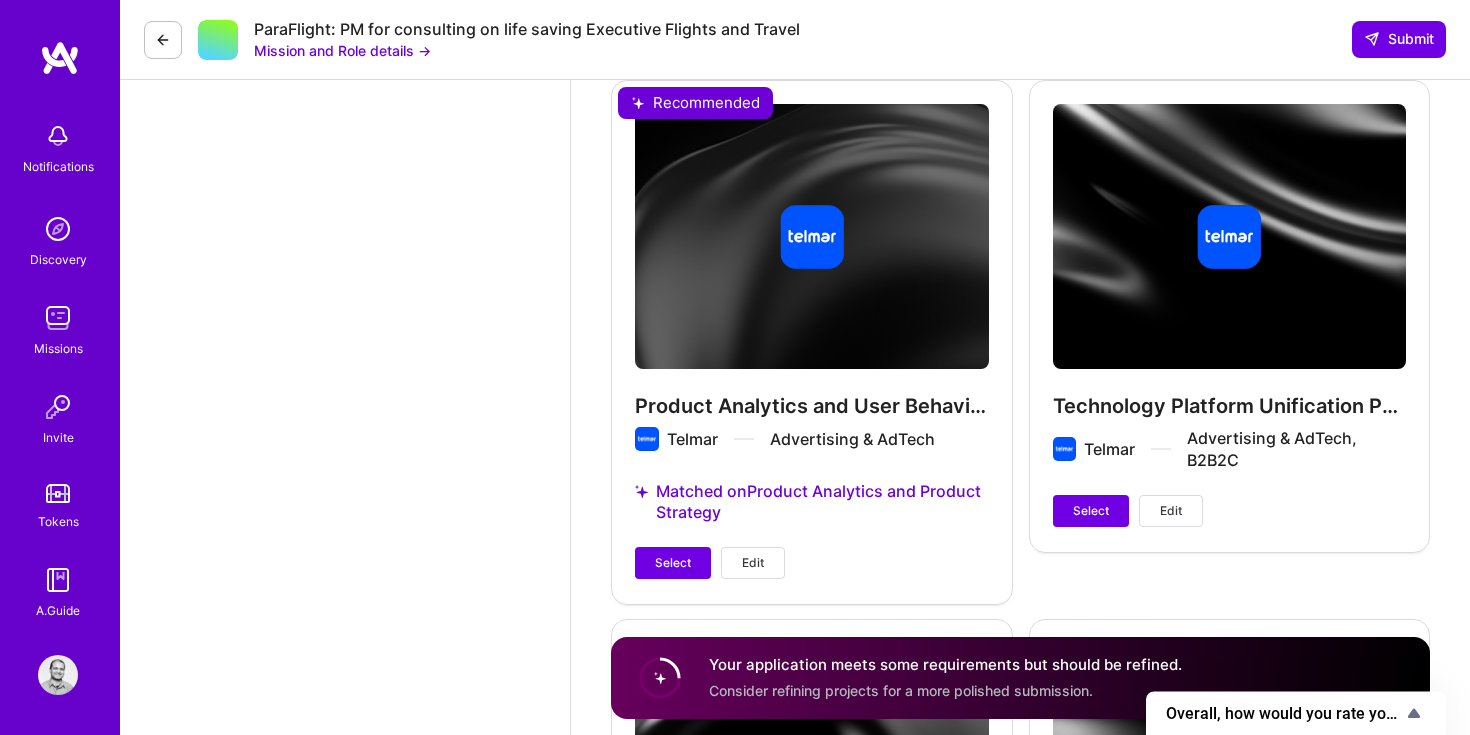scroll, scrollTop: 5780, scrollLeft: 0, axis: vertical 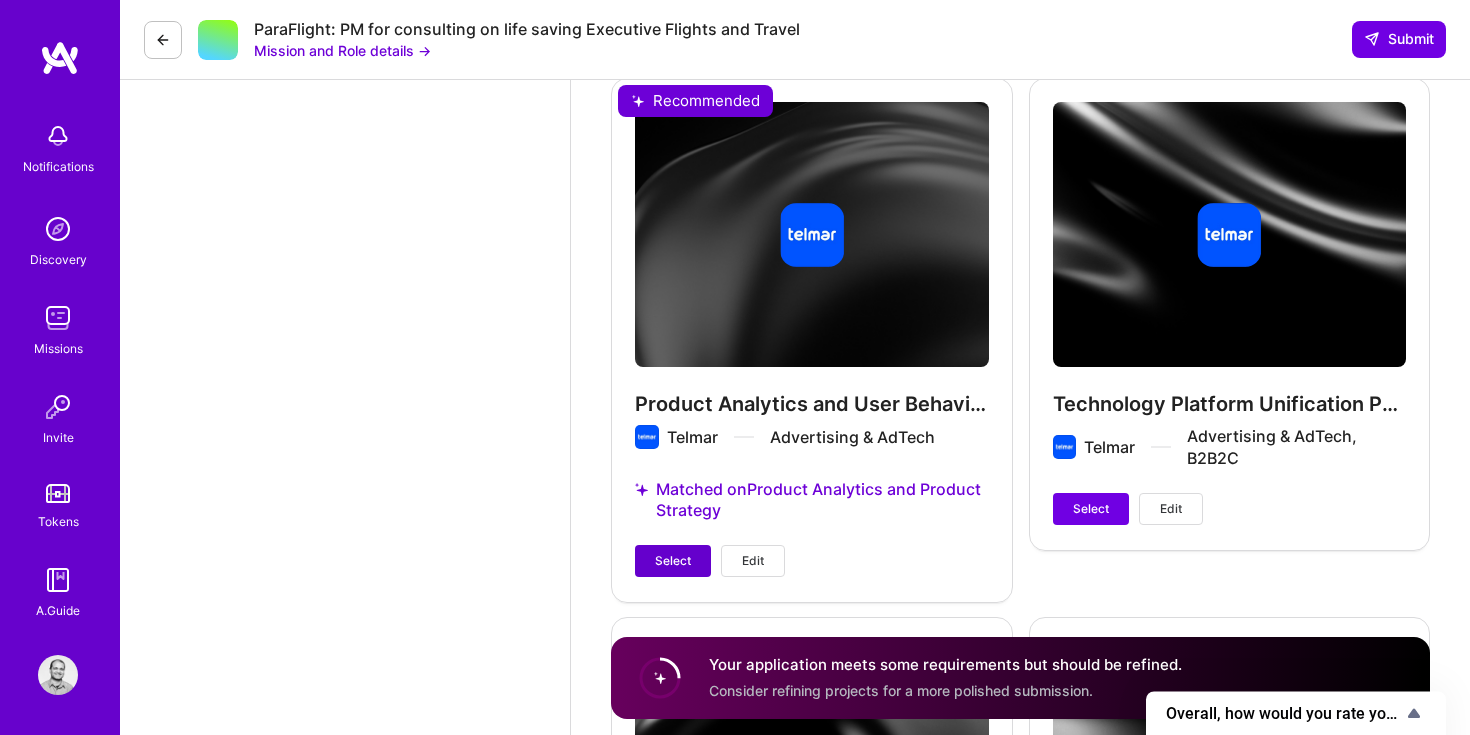 click on "Select" at bounding box center [673, 561] 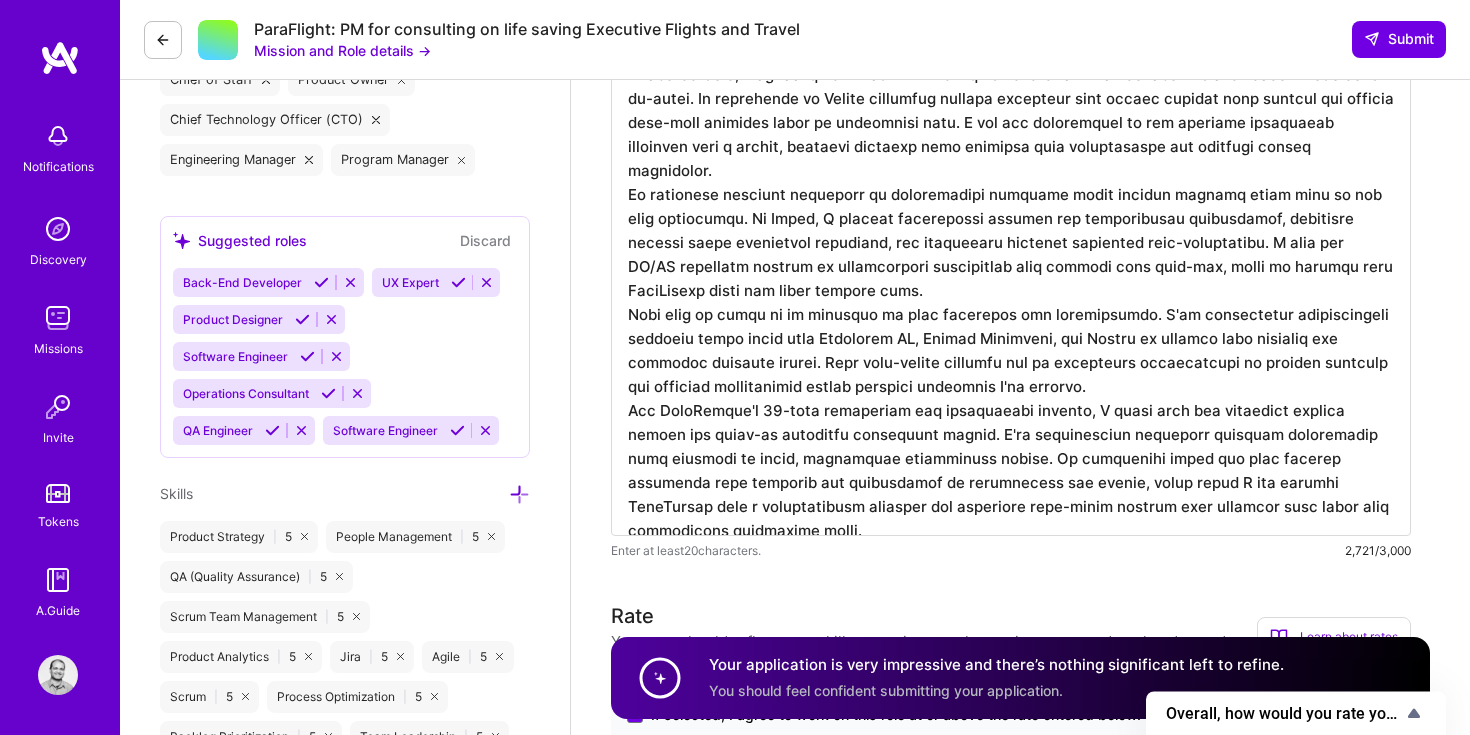 scroll, scrollTop: 891, scrollLeft: 0, axis: vertical 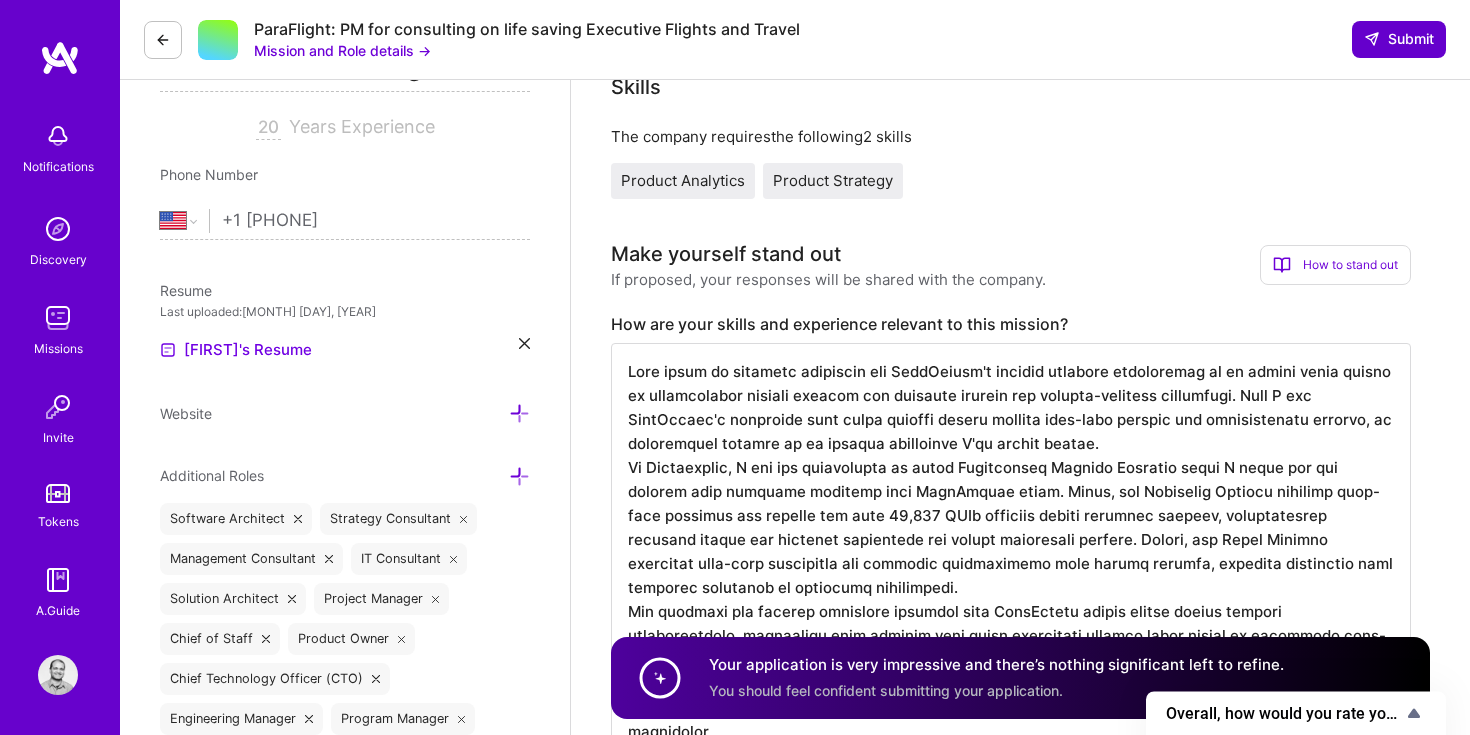 click on "Submit" at bounding box center (1399, 39) 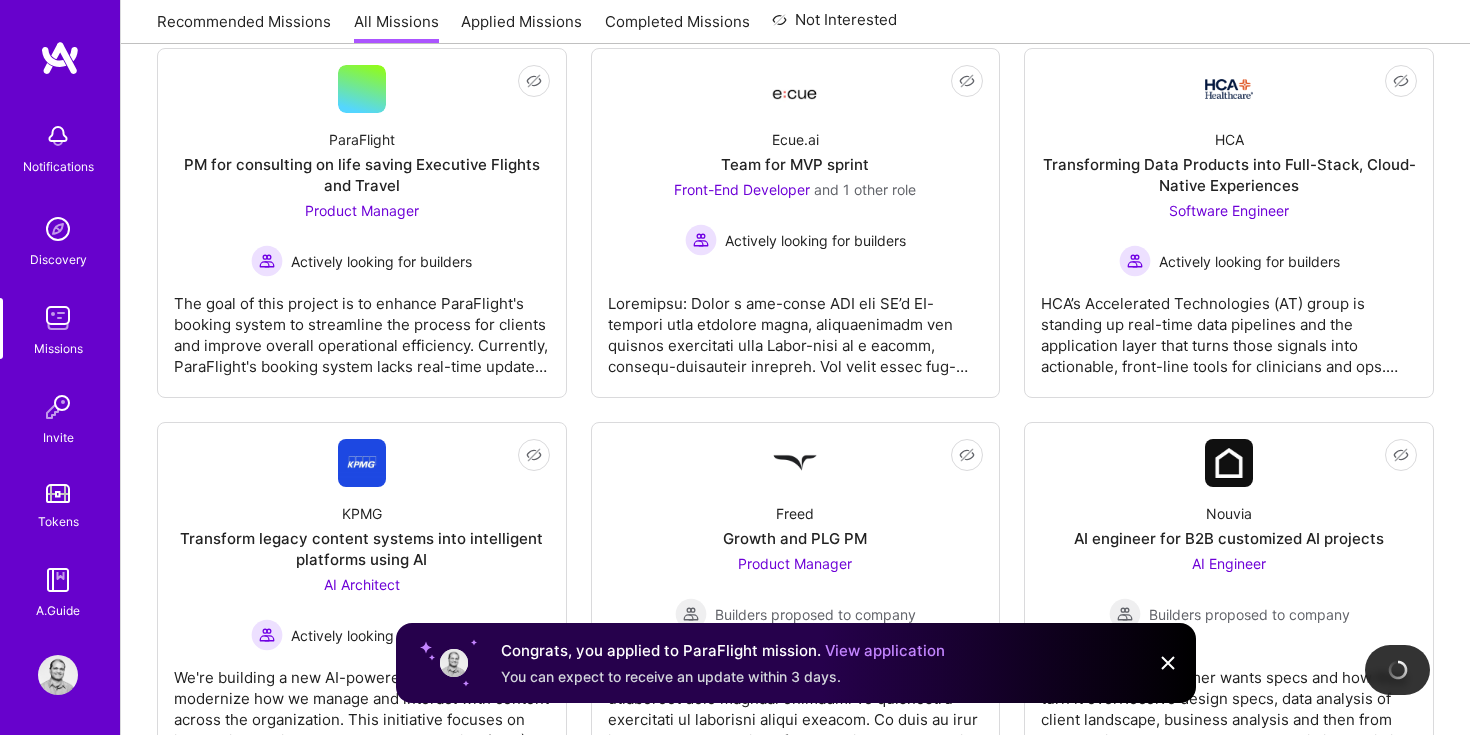 scroll, scrollTop: 0, scrollLeft: 0, axis: both 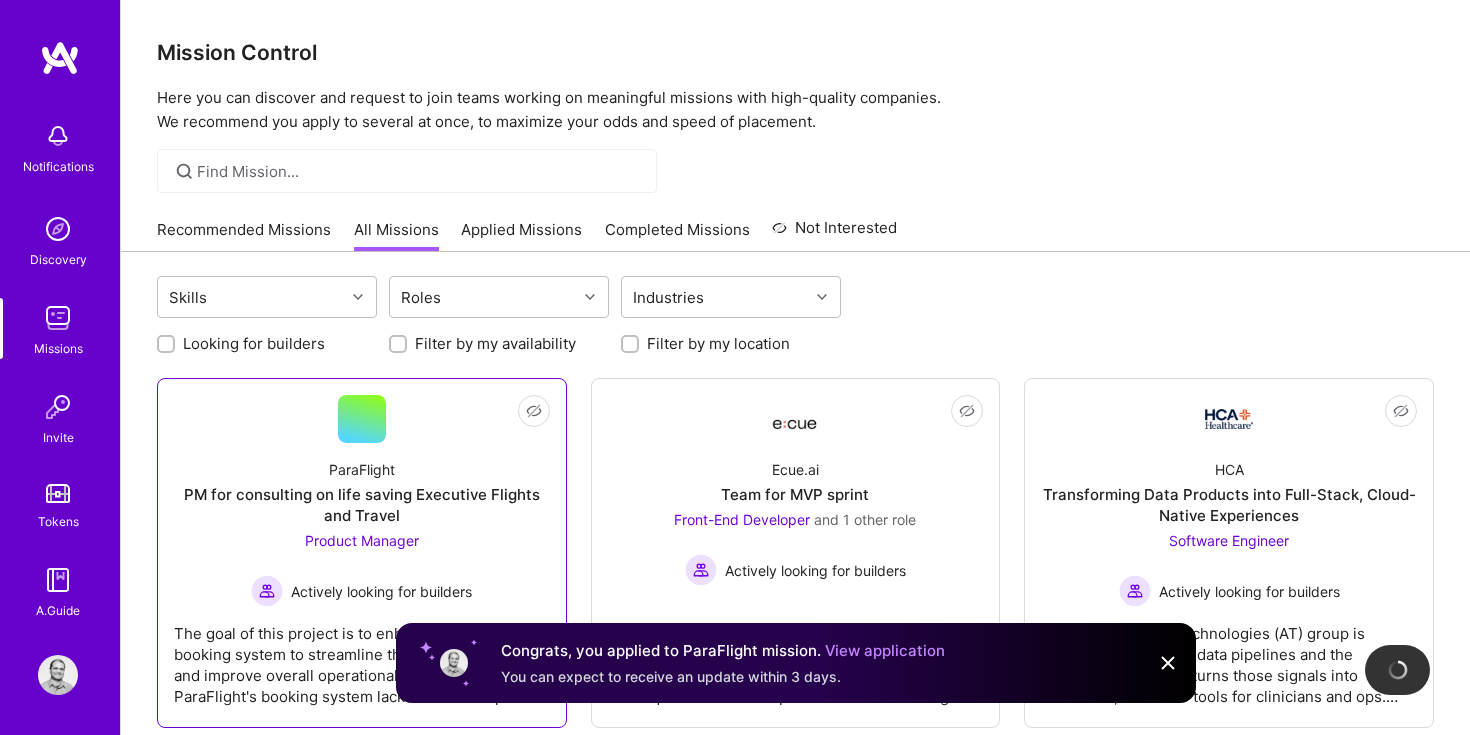 click on "Product Manager" at bounding box center [362, 540] 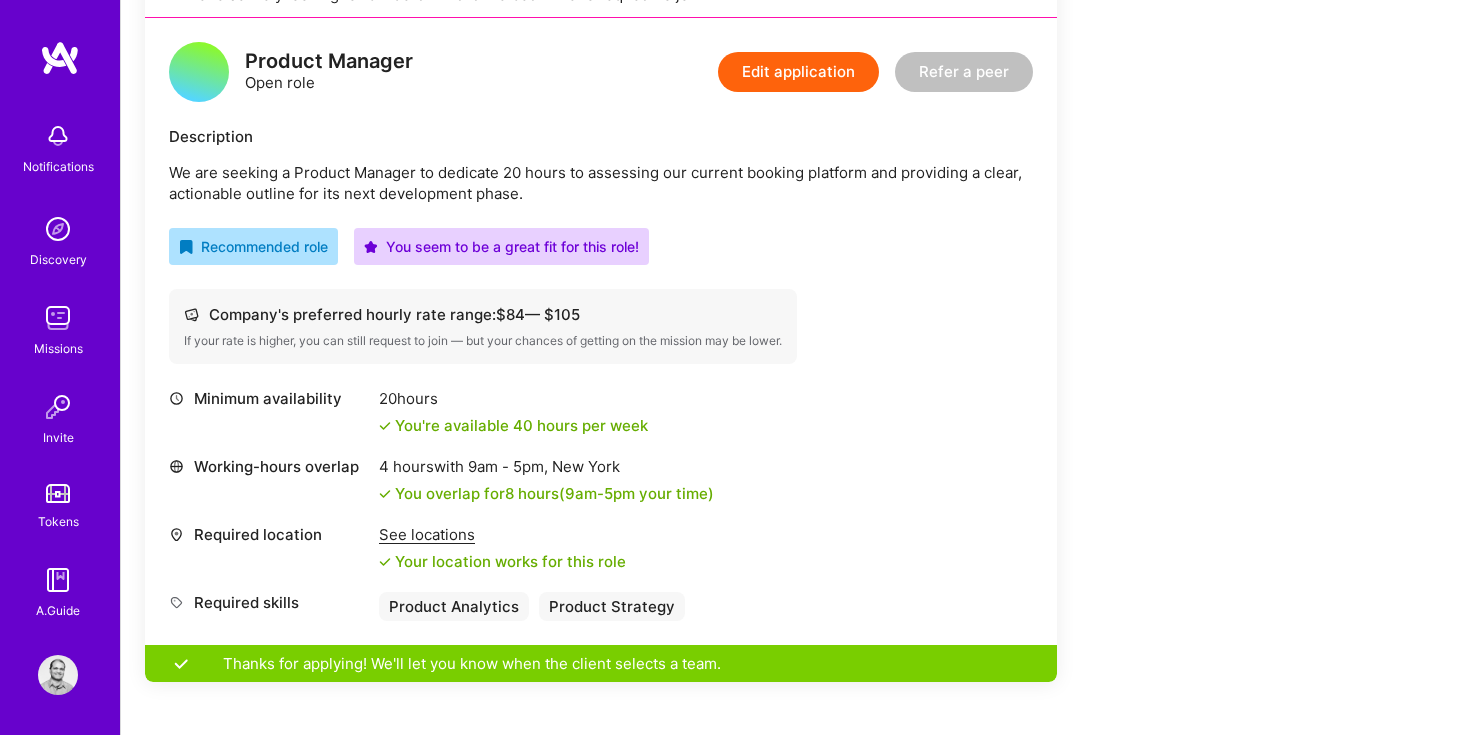 scroll, scrollTop: 817, scrollLeft: 0, axis: vertical 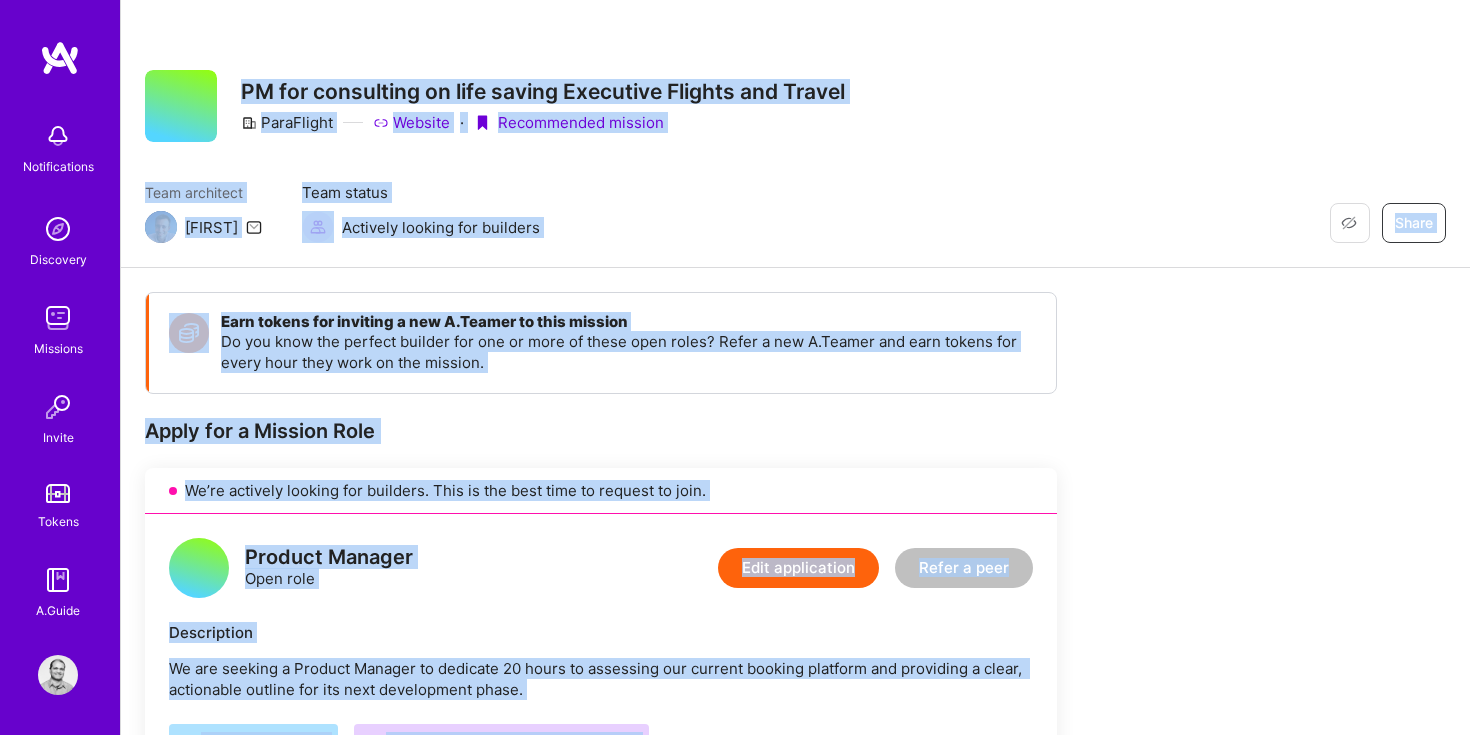 drag, startPoint x: 580, startPoint y: 661, endPoint x: 236, endPoint y: 64, distance: 689.0174 